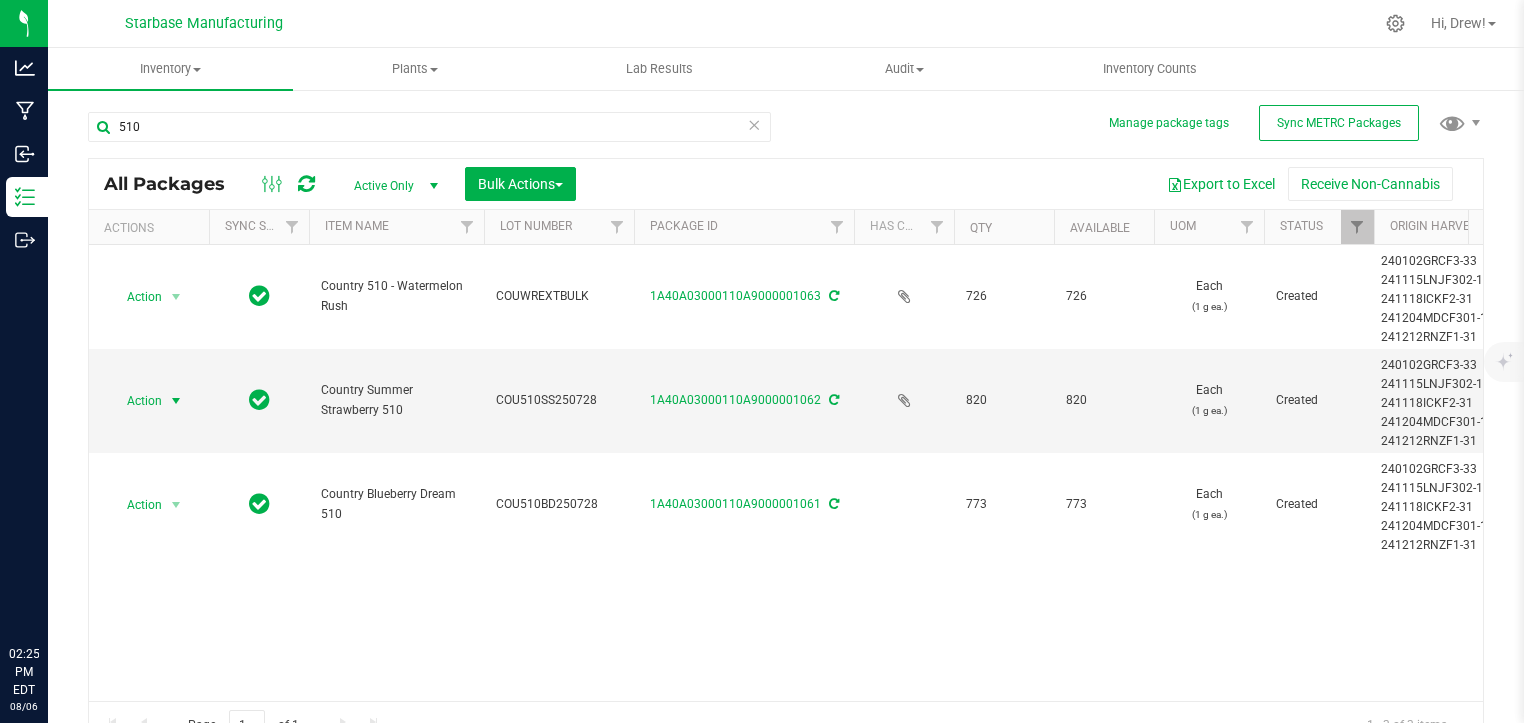 scroll, scrollTop: 0, scrollLeft: 0, axis: both 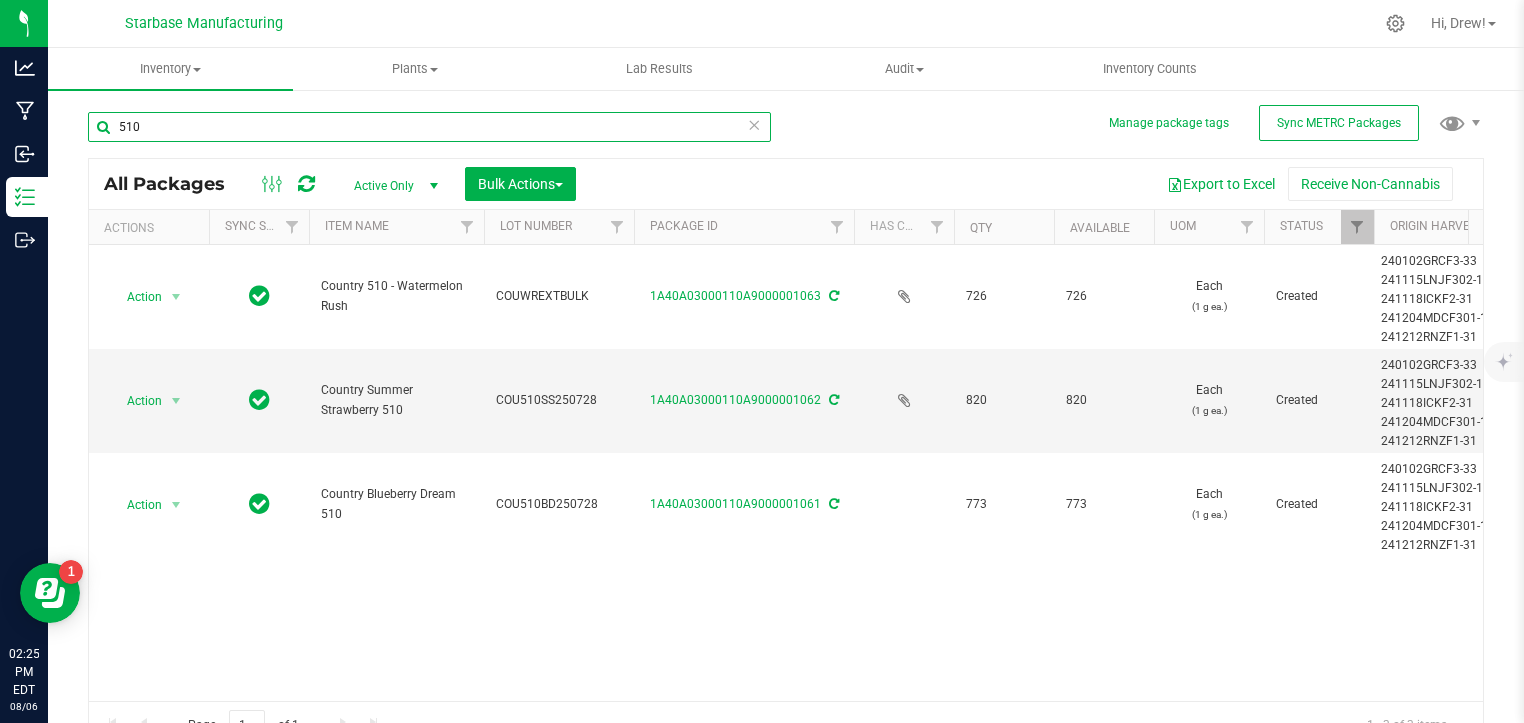 click on "510" at bounding box center [429, 127] 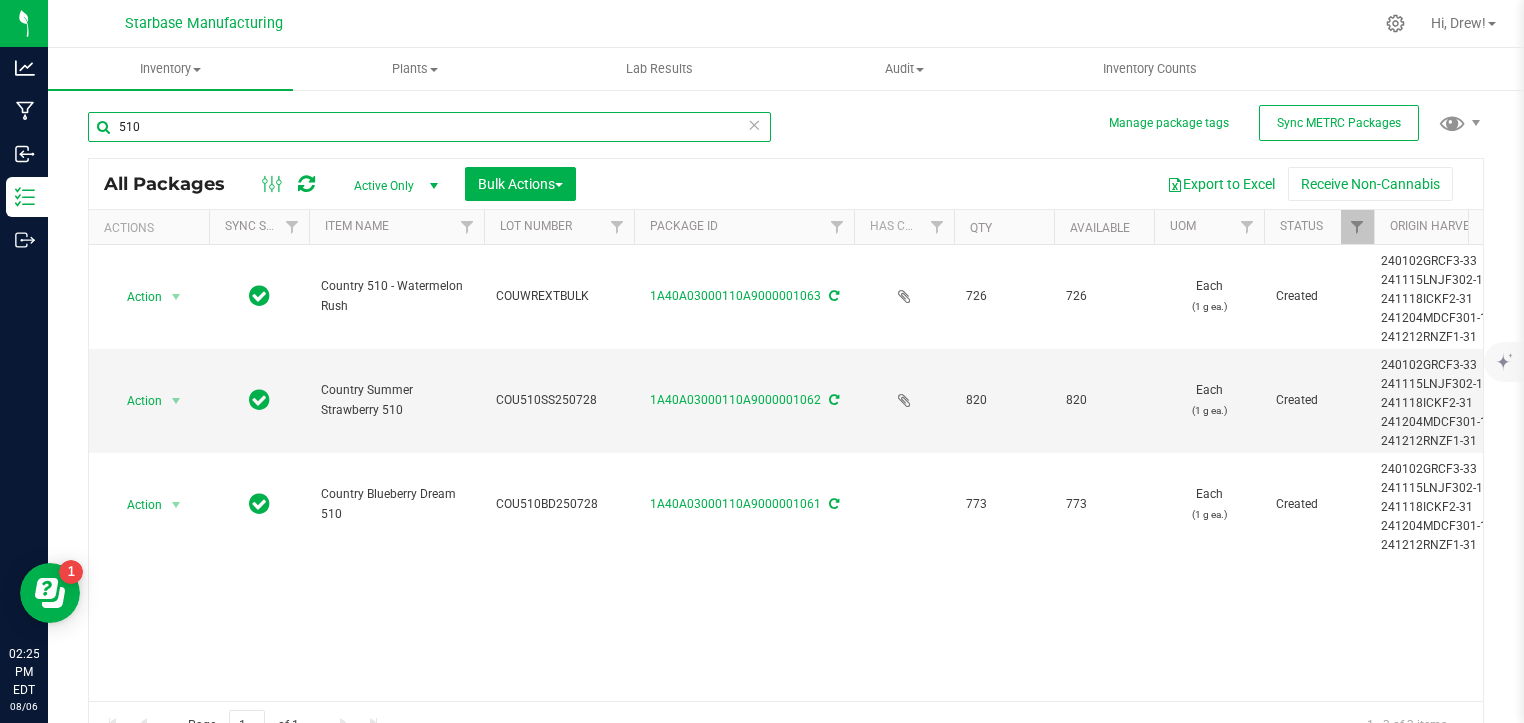click on "510" at bounding box center (429, 127) 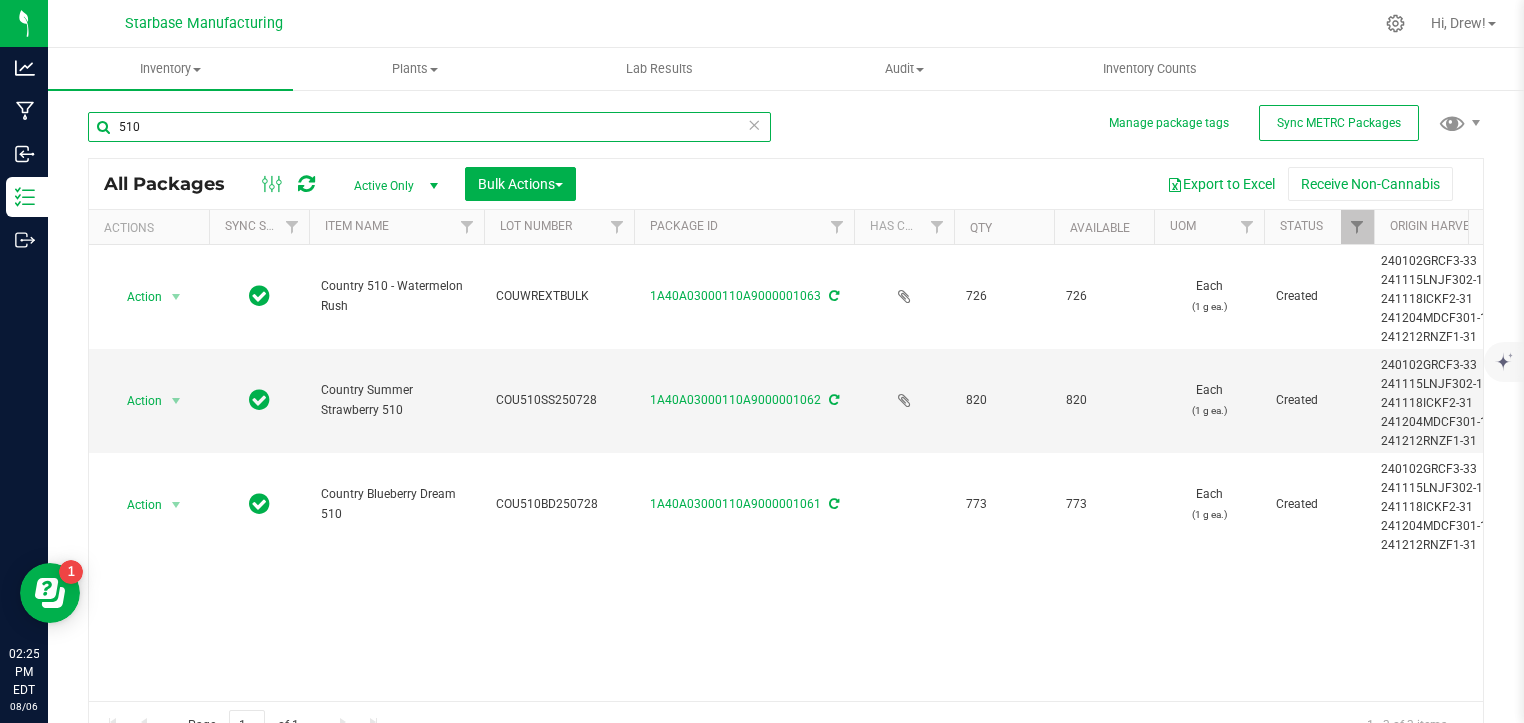 click on "510" at bounding box center [429, 127] 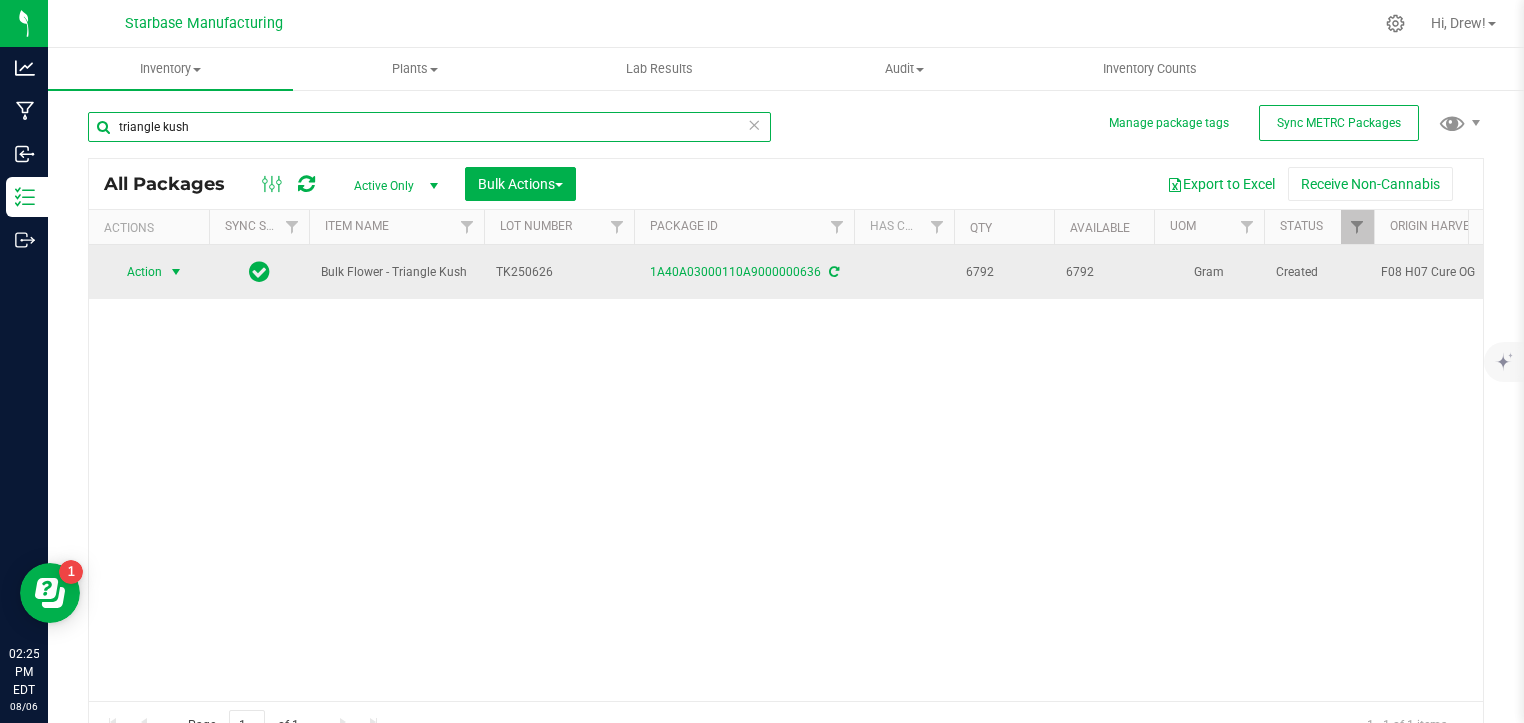 type on "triangle kush" 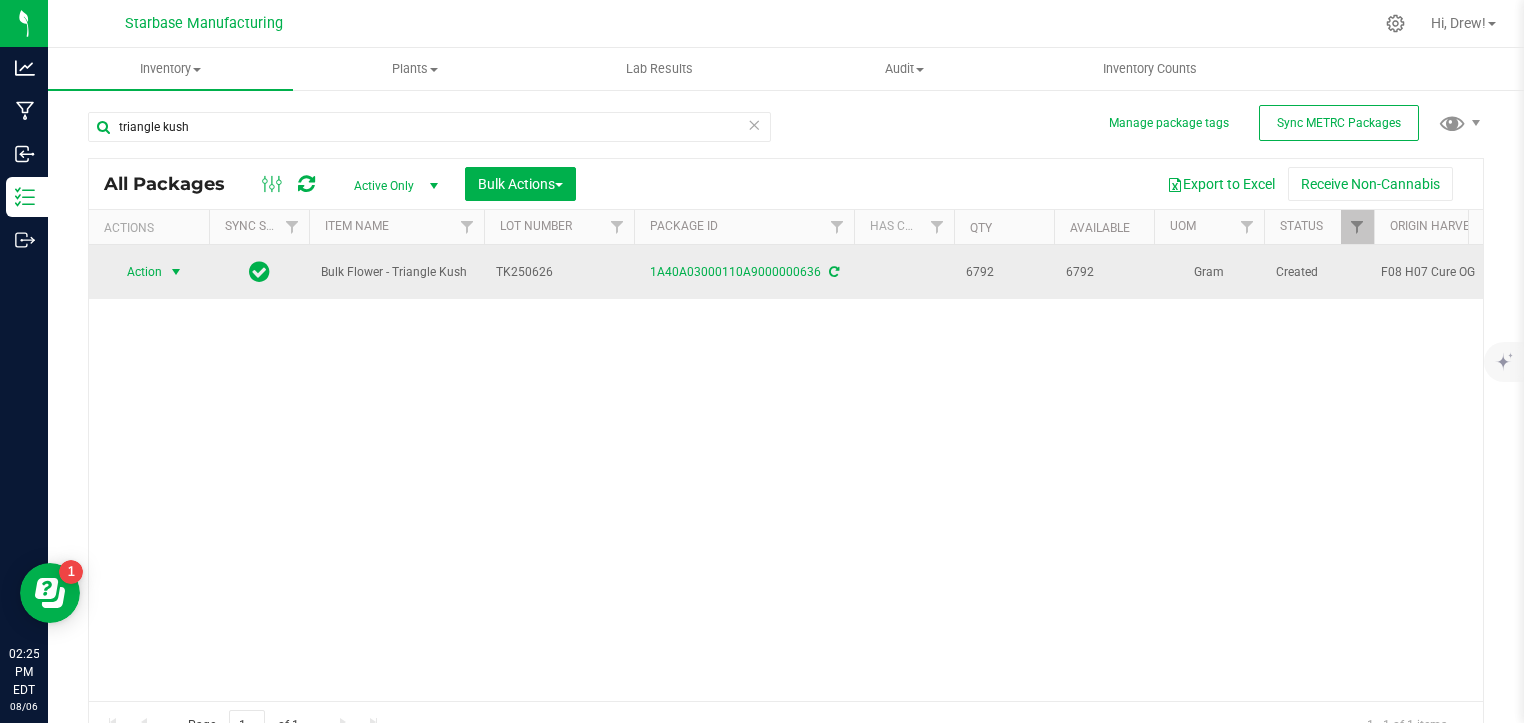 click at bounding box center (176, 272) 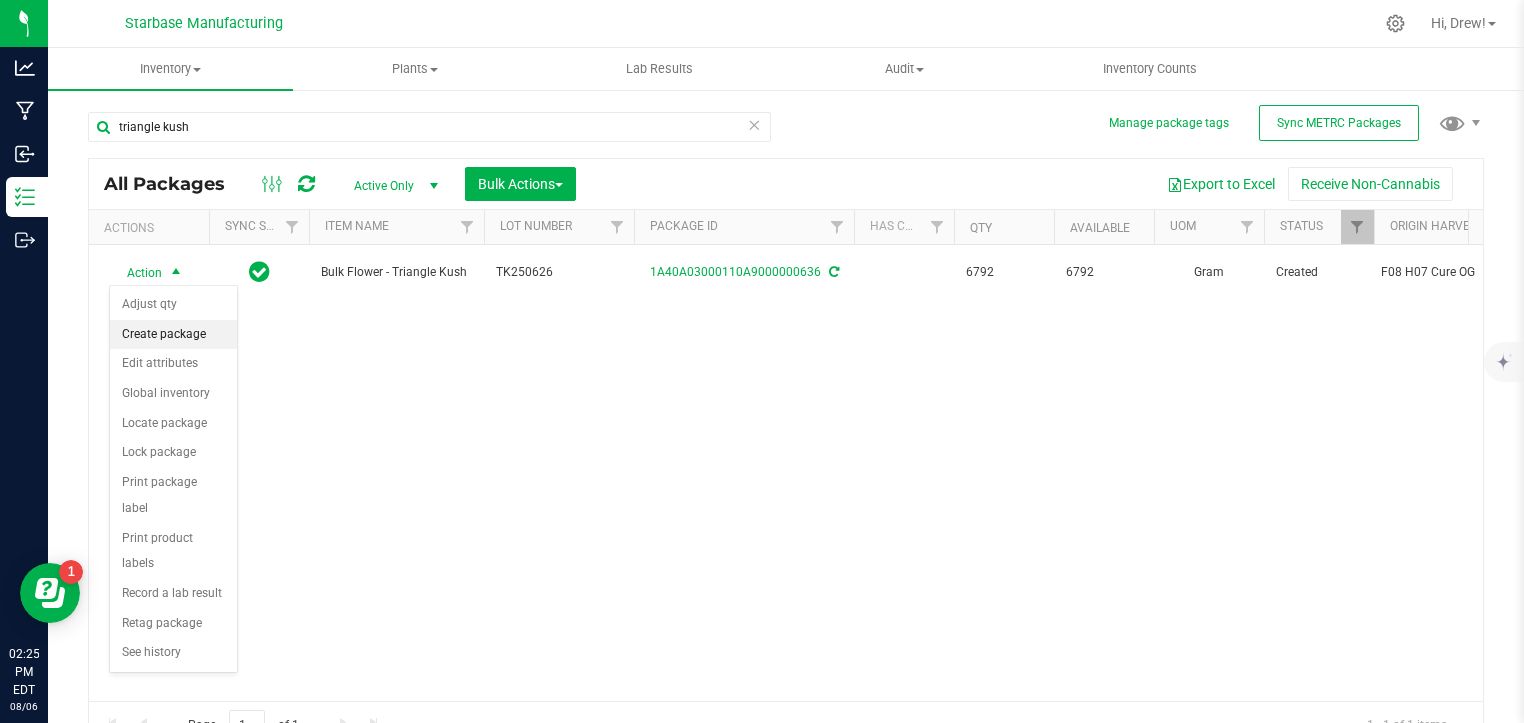 click on "Create package" at bounding box center (173, 335) 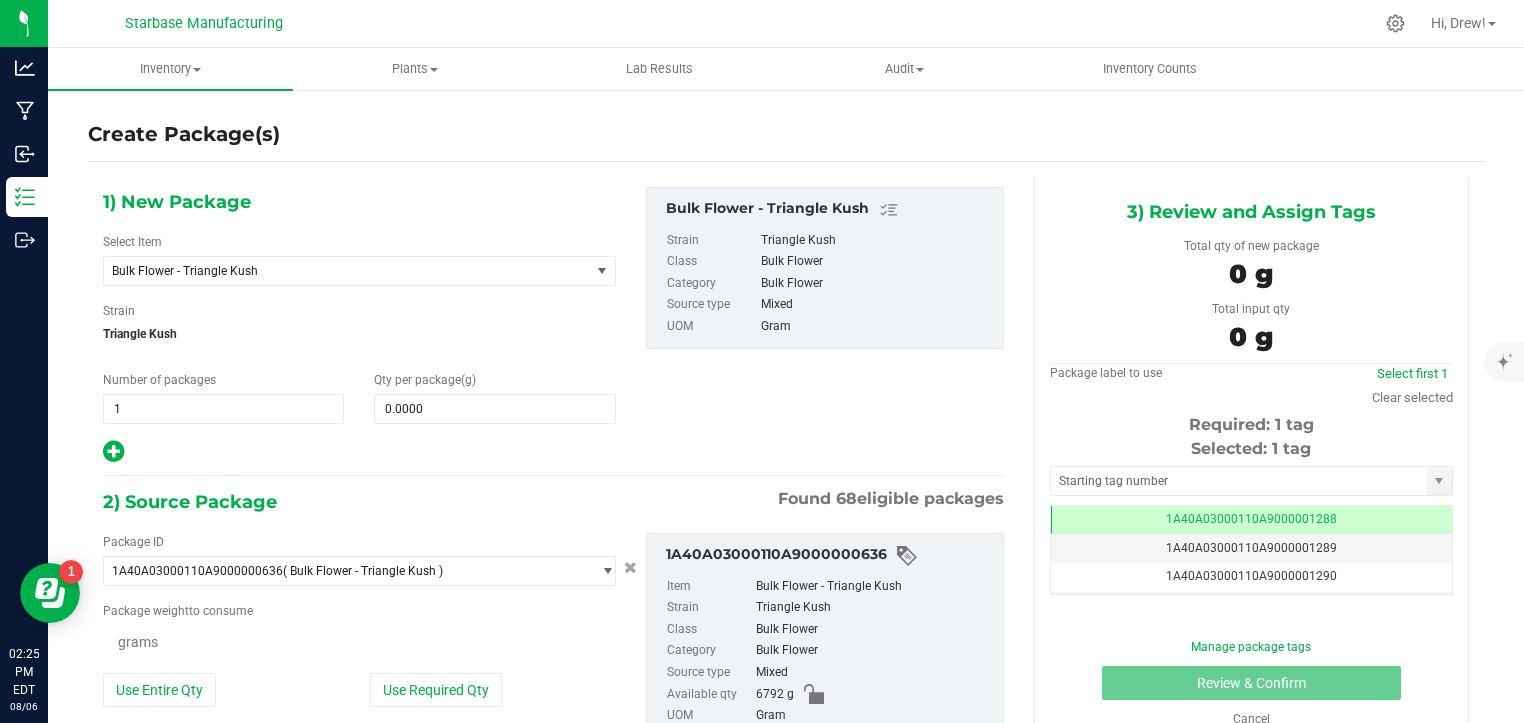 scroll, scrollTop: 0, scrollLeft: 0, axis: both 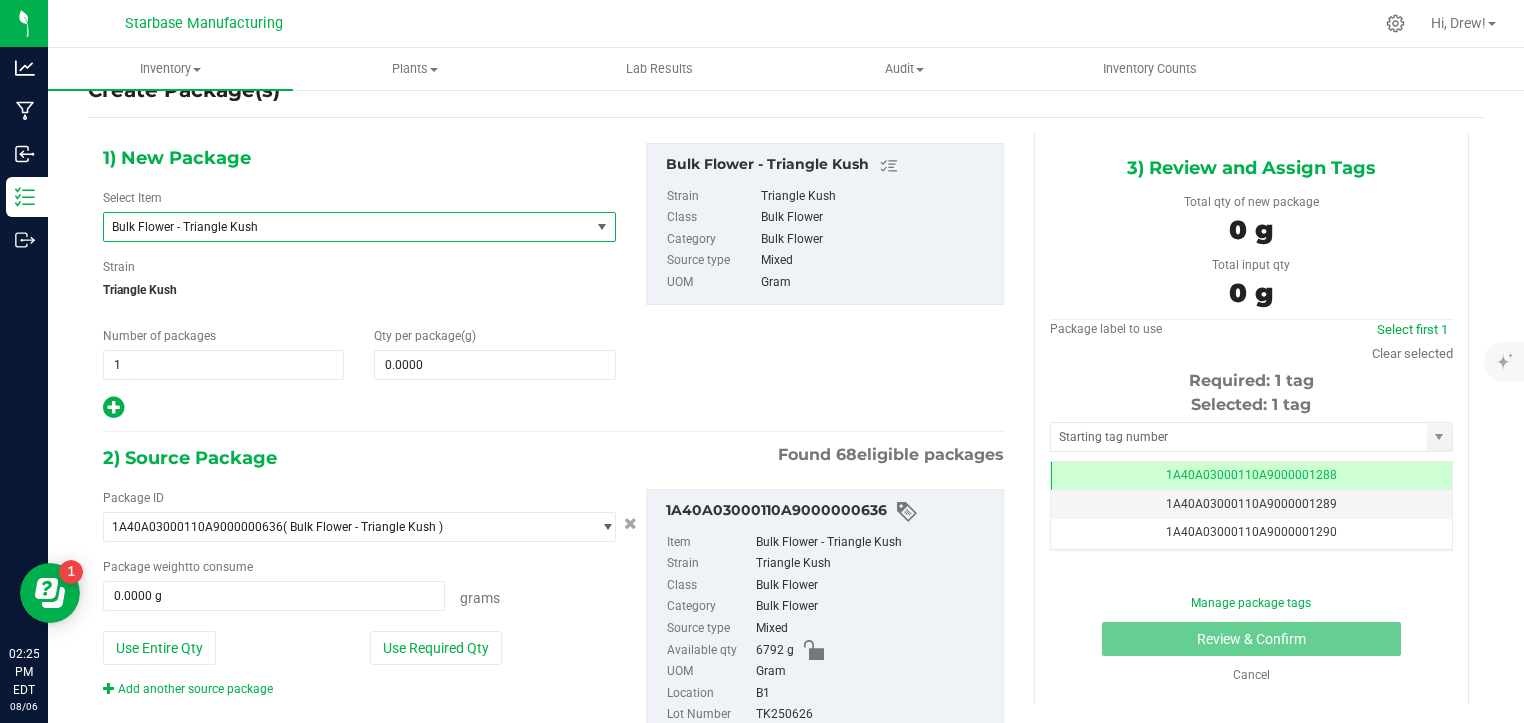 click on "Bulk Flower - Triangle Kush" at bounding box center [347, 227] 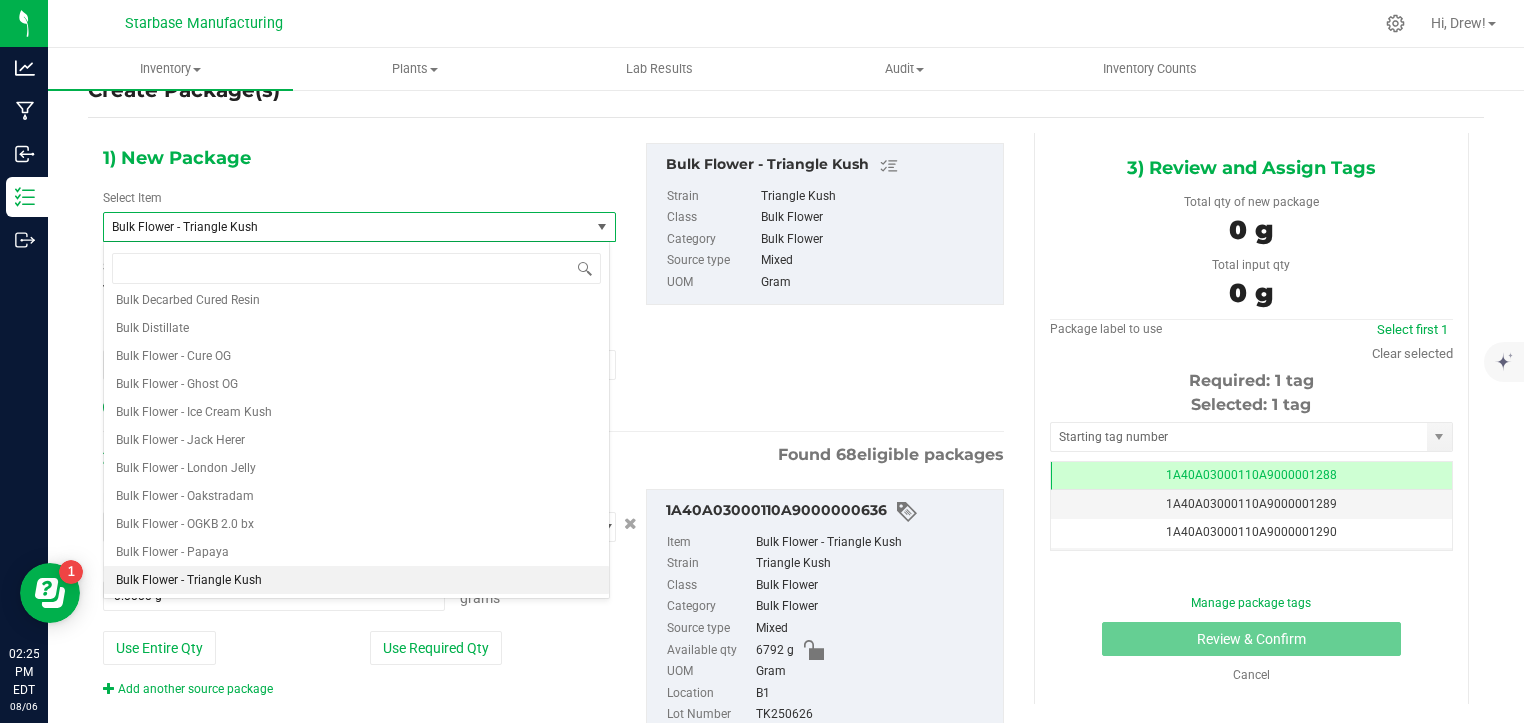 click on "Bulk Flower - Triangle Kush" at bounding box center [347, 227] 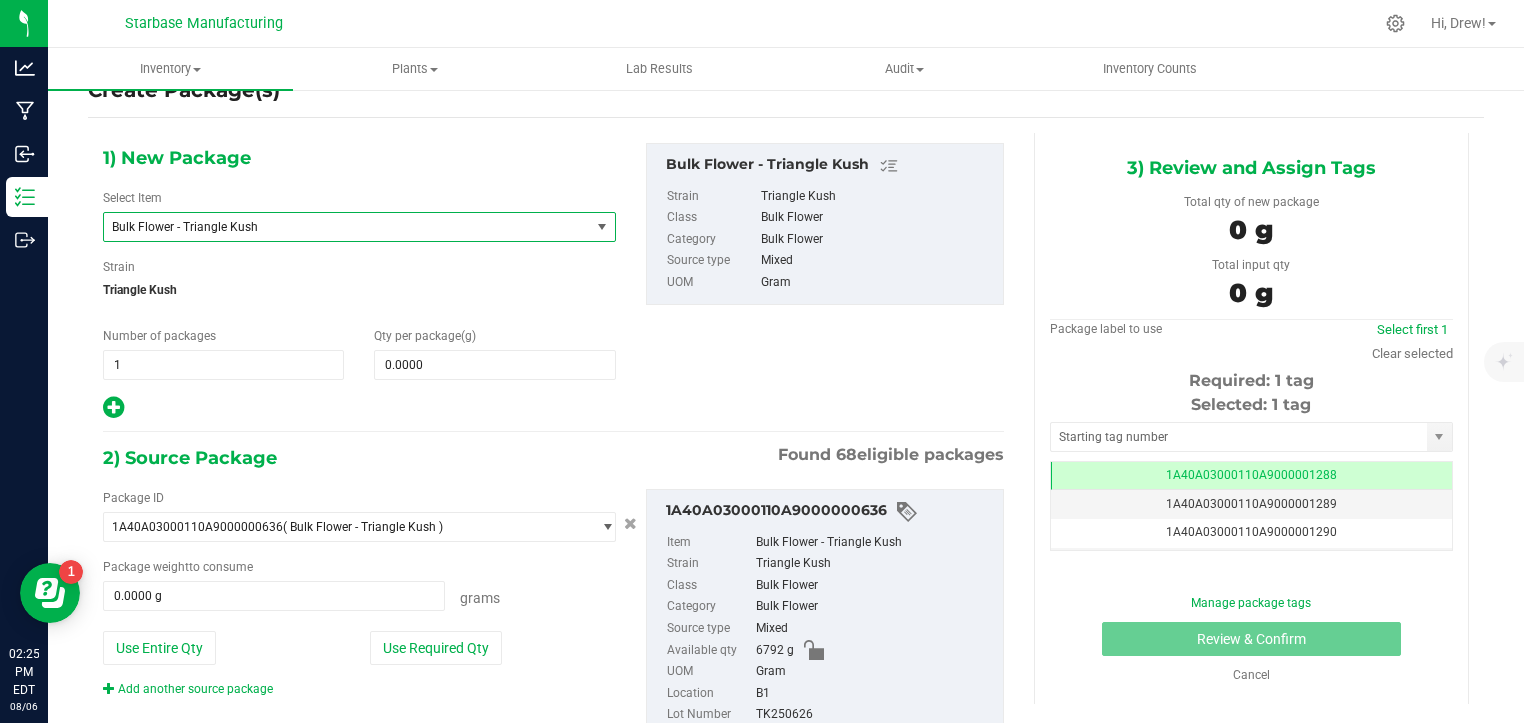 click on "Bulk Flower - Triangle Kush" at bounding box center (347, 227) 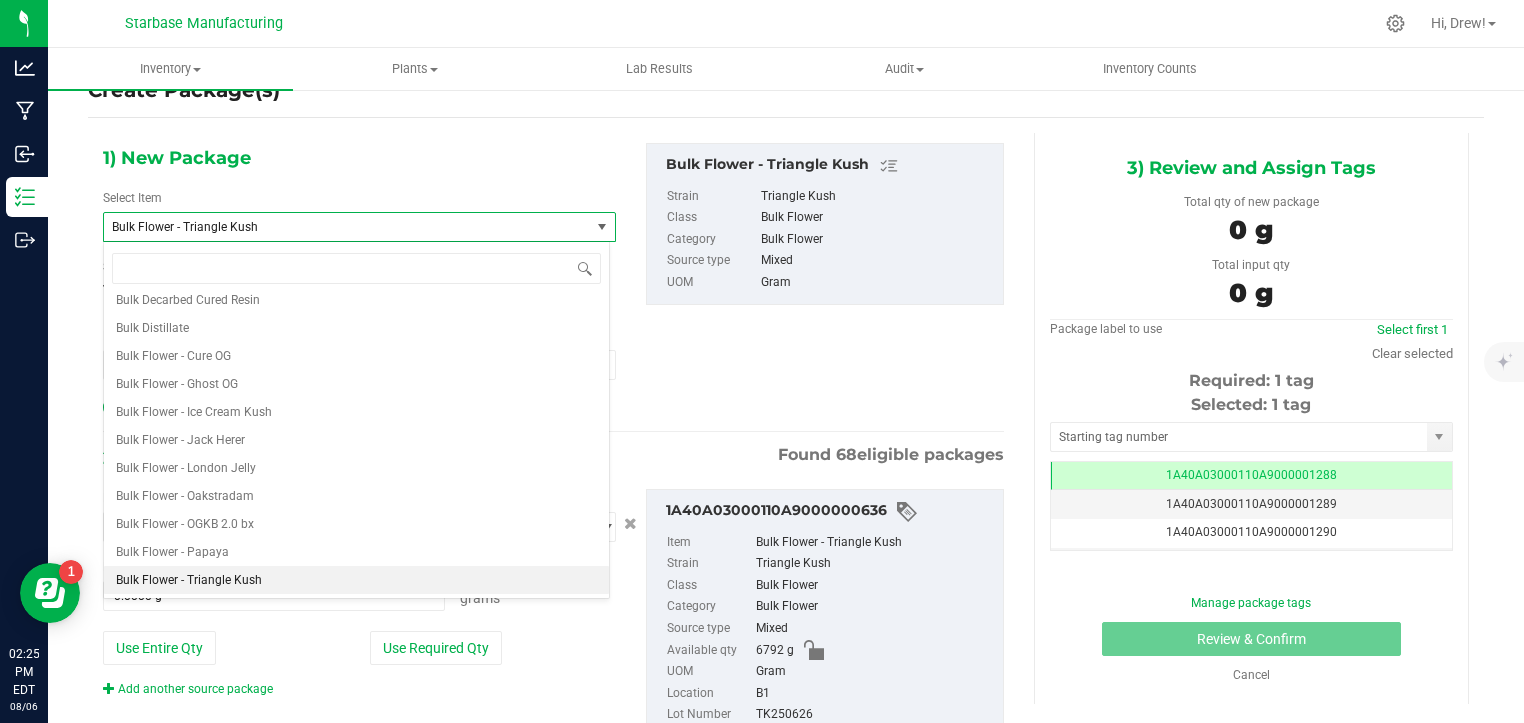 click on "Bulk Flower - Triangle Kush" at bounding box center (347, 227) 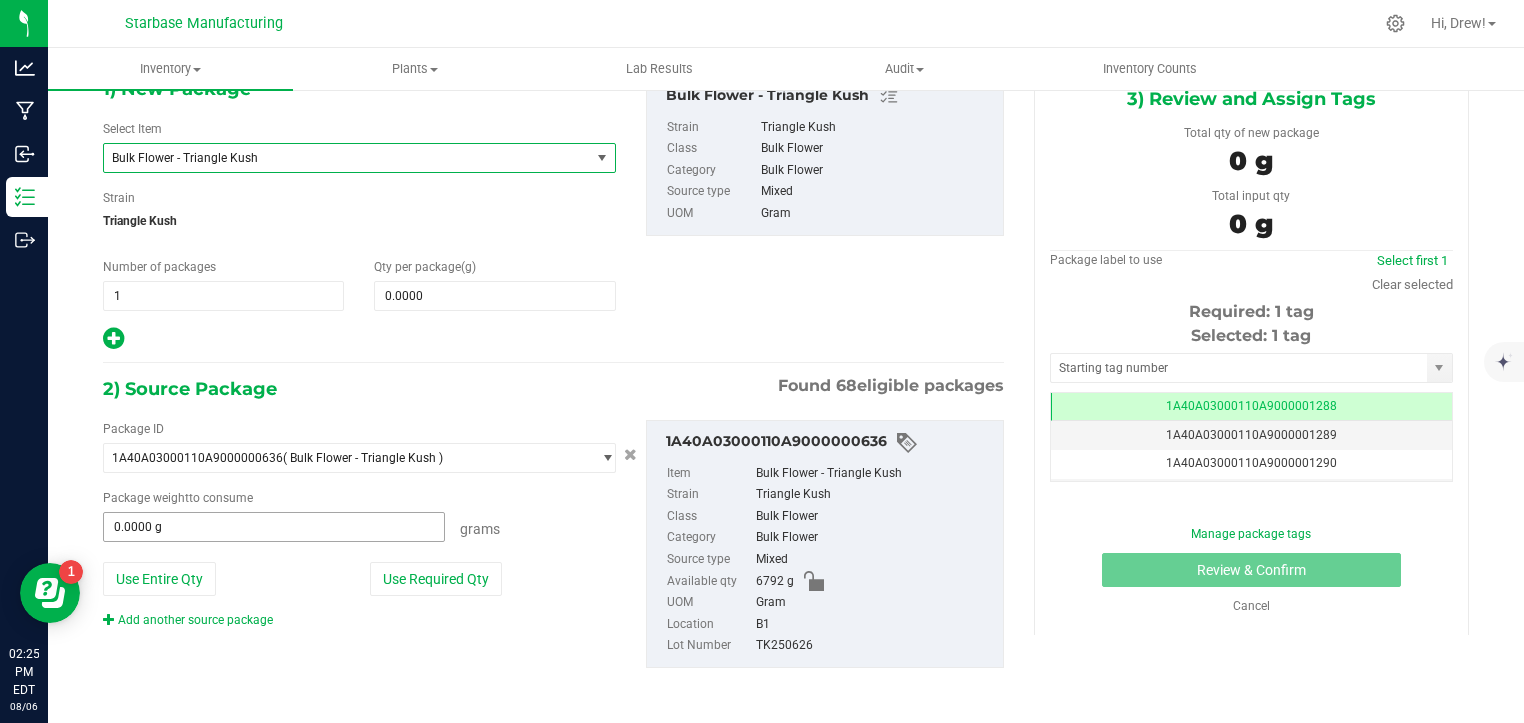 type 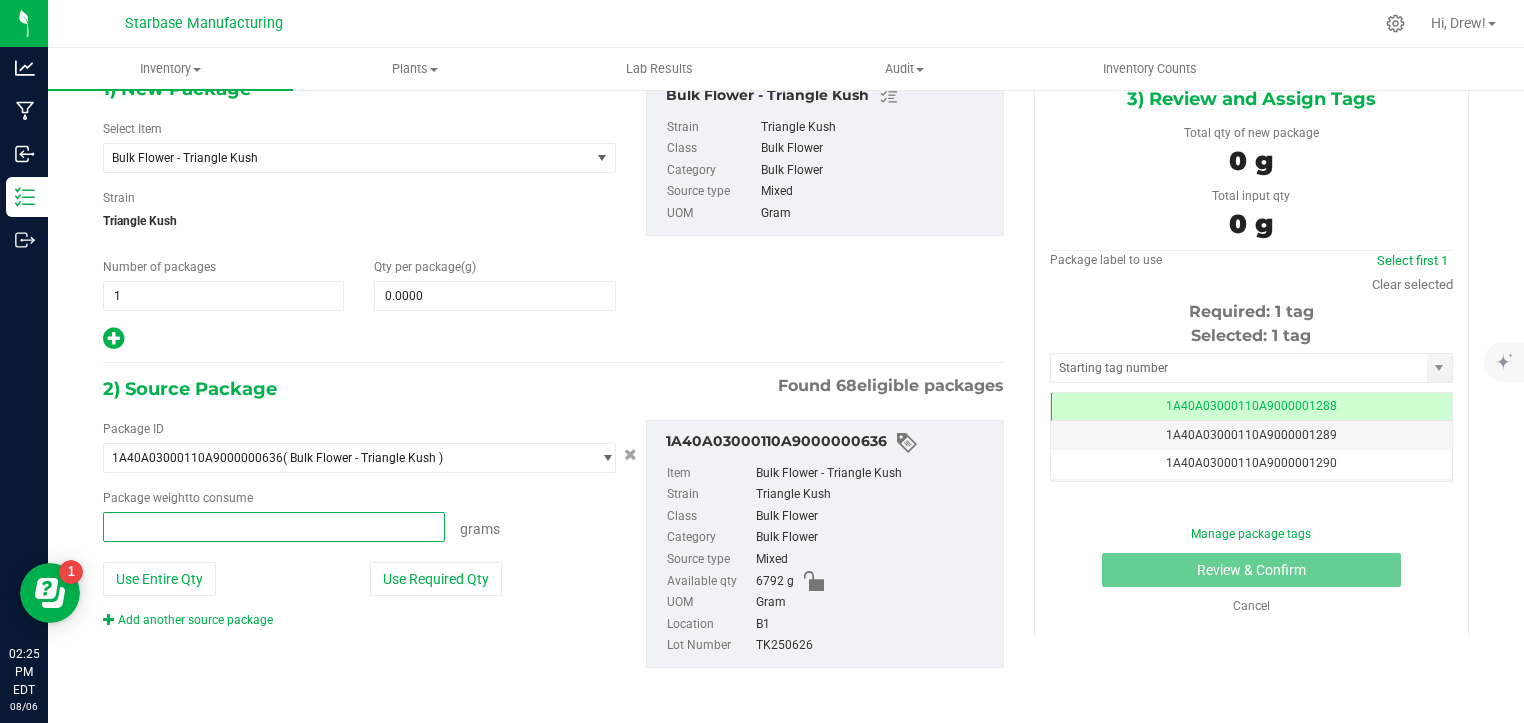 click at bounding box center [274, 527] 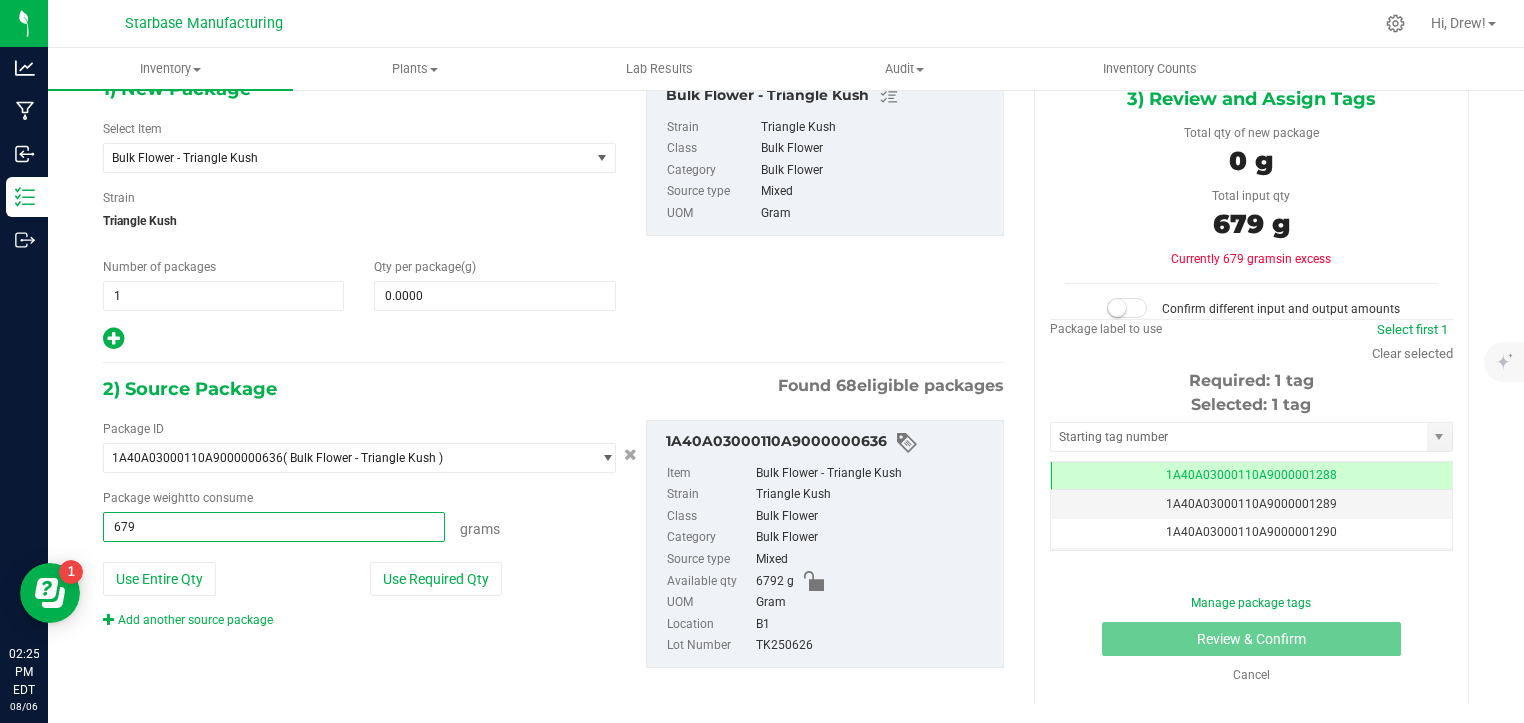 type on "6792" 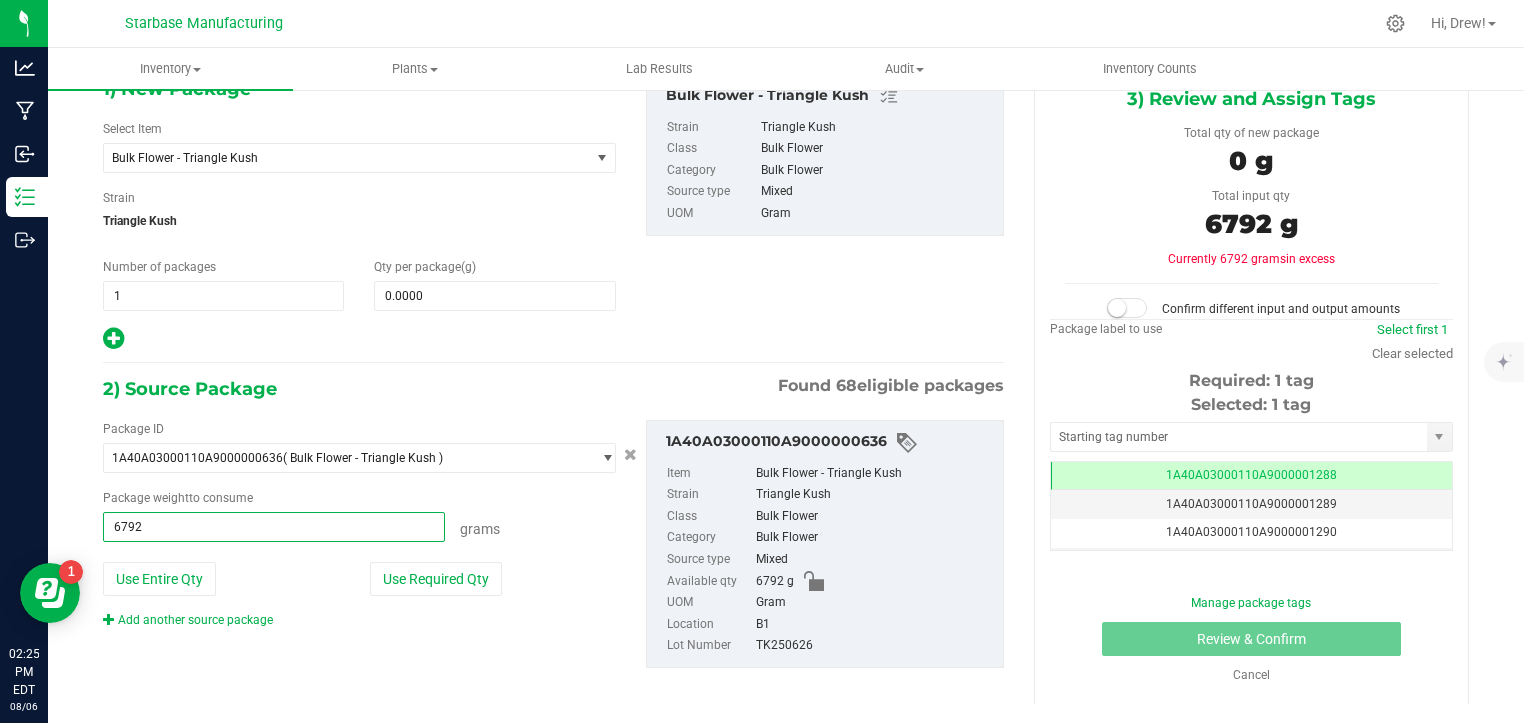 type on "6792.0000 g" 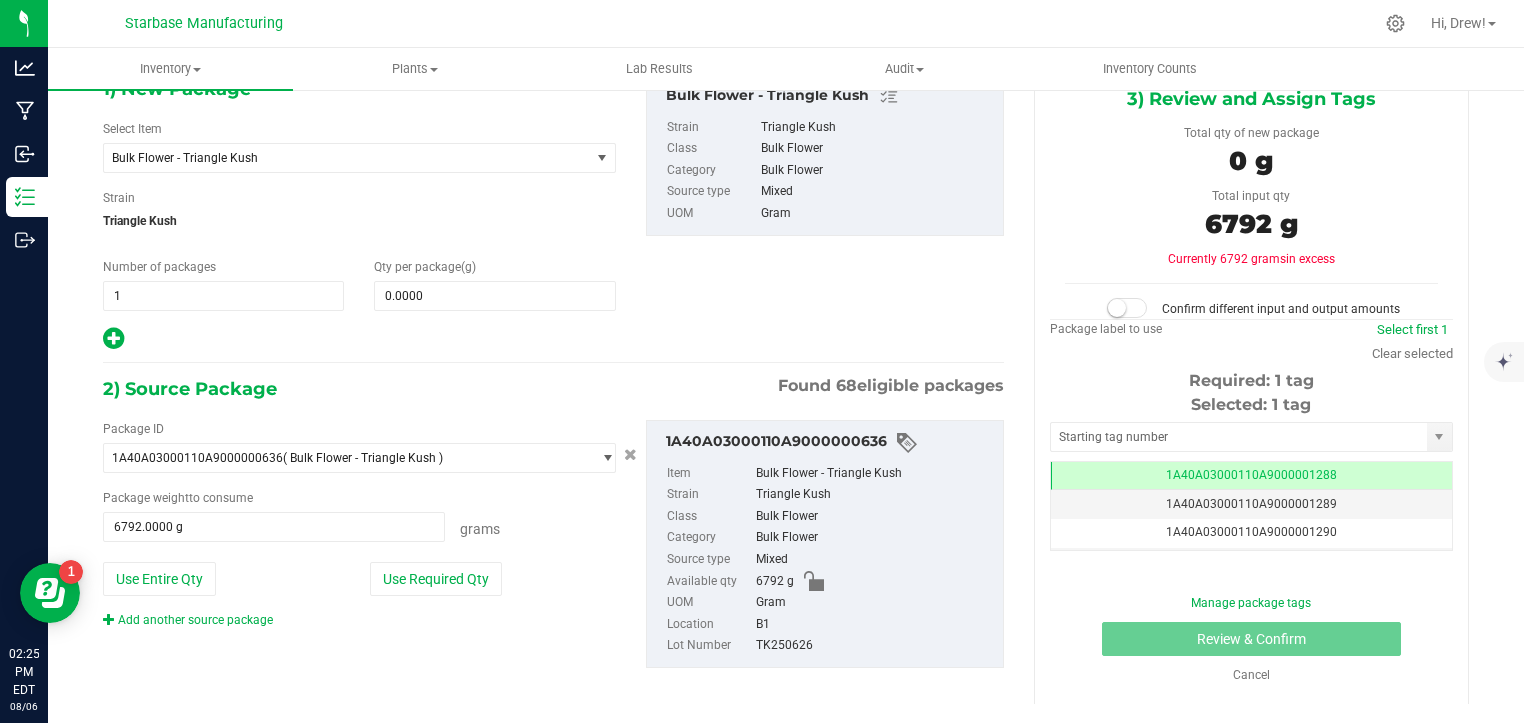 click on "Package ID
[PROD_CODE]
(
Bulk Flower - Triangle Kush
)
[PROD_CODE] [PROD_CODE] [PROD_CODE] [PROD_CODE] [PROD_CODE] [PROD_CODE] [PROD_CODE] [PROD_CODE] [PROD_CODE] [PROD_CODE] [PROD_CODE] [PROD_CODE] [PROD_CODE] [PROD_CODE] [PROD_CODE] [PROD_CODE] [PROD_CODE] [PROD_CODE] [PROD_CODE] [PROD_CODE] [PROD_CODE] [PROD_CODE] [PROD_CODE] [PROD_CODE] [PROD_CODE] [PROD_CODE] [PROD_CODE] [PROD_CODE] [PROD_CODE] [PROD_CODE] [PROD_CODE] [PROD_CODE]" at bounding box center [553, 544] 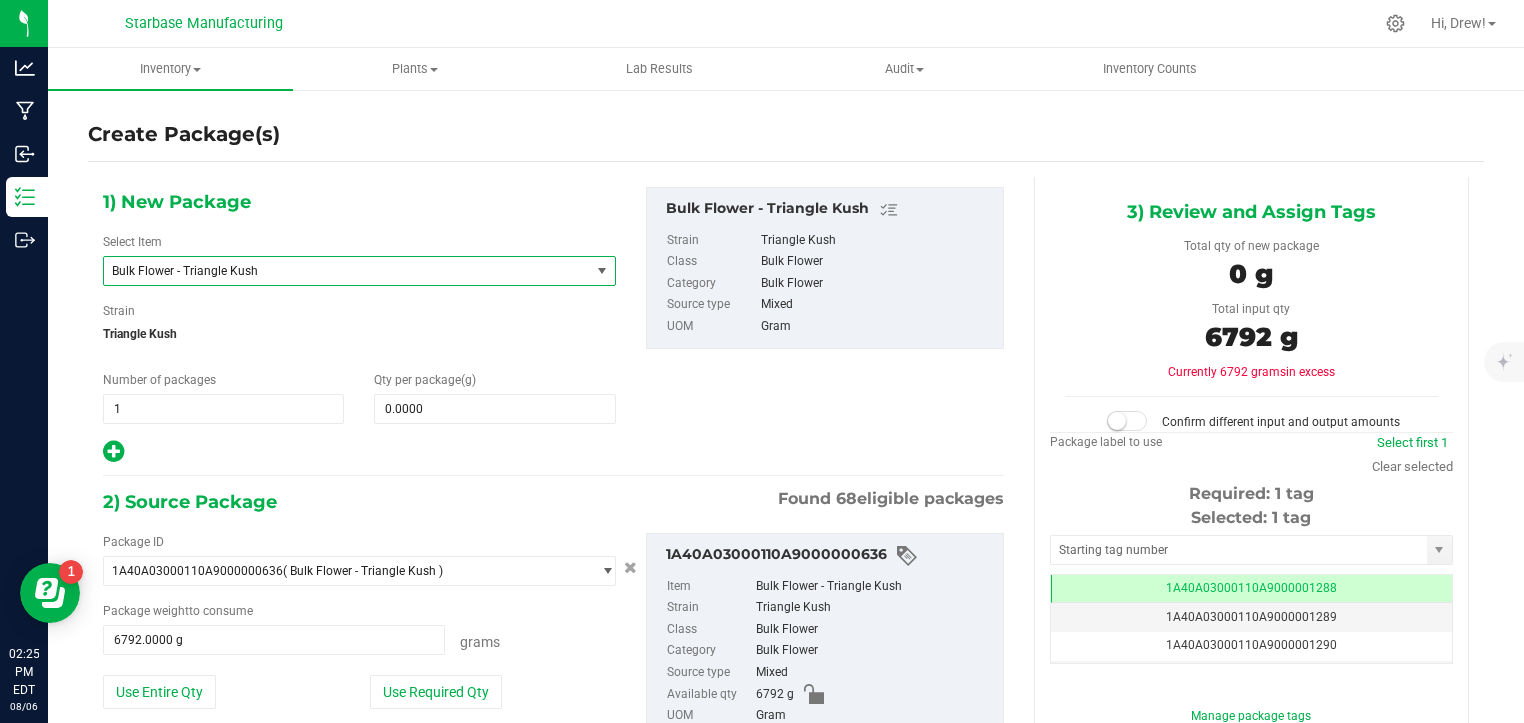 click on "Bulk Flower - Triangle Kush" at bounding box center (337, 271) 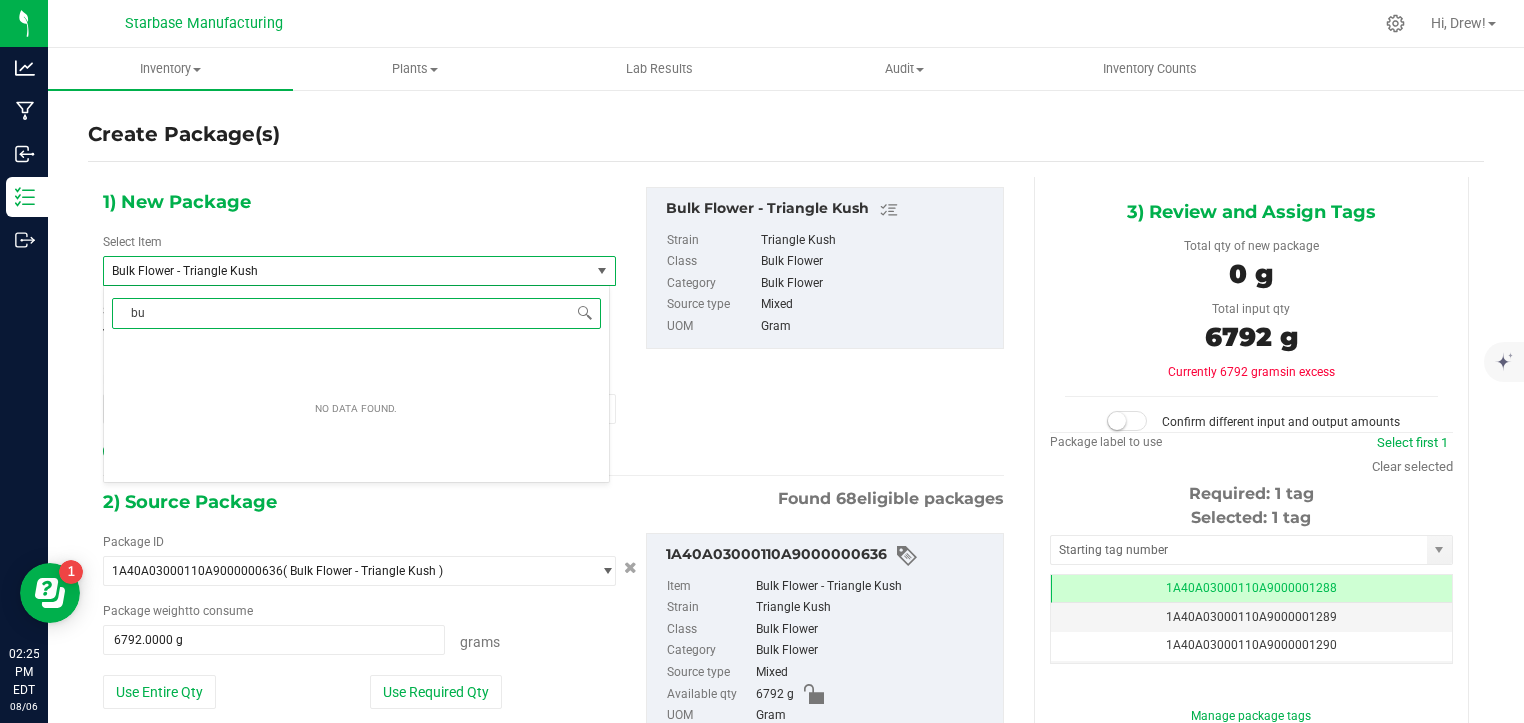 type on "b" 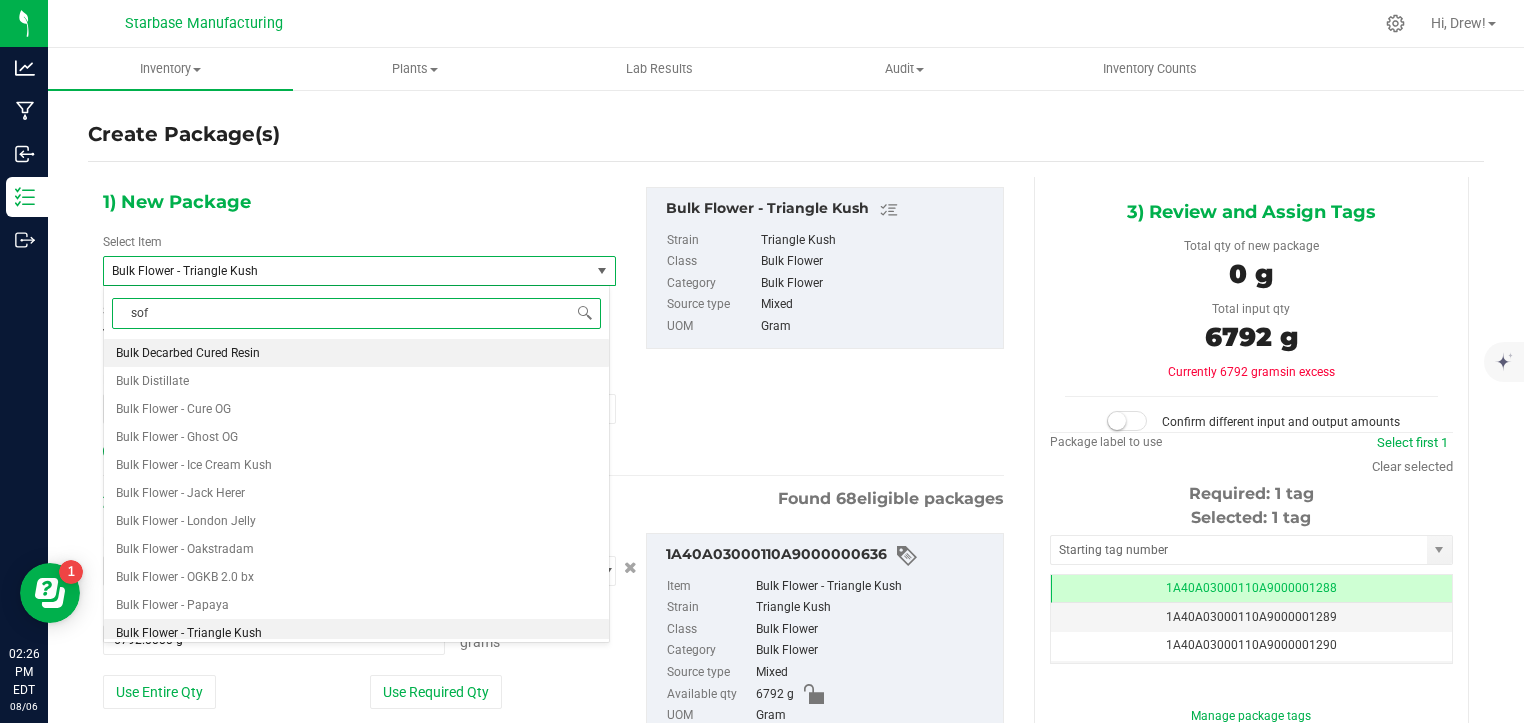 type on "sofa" 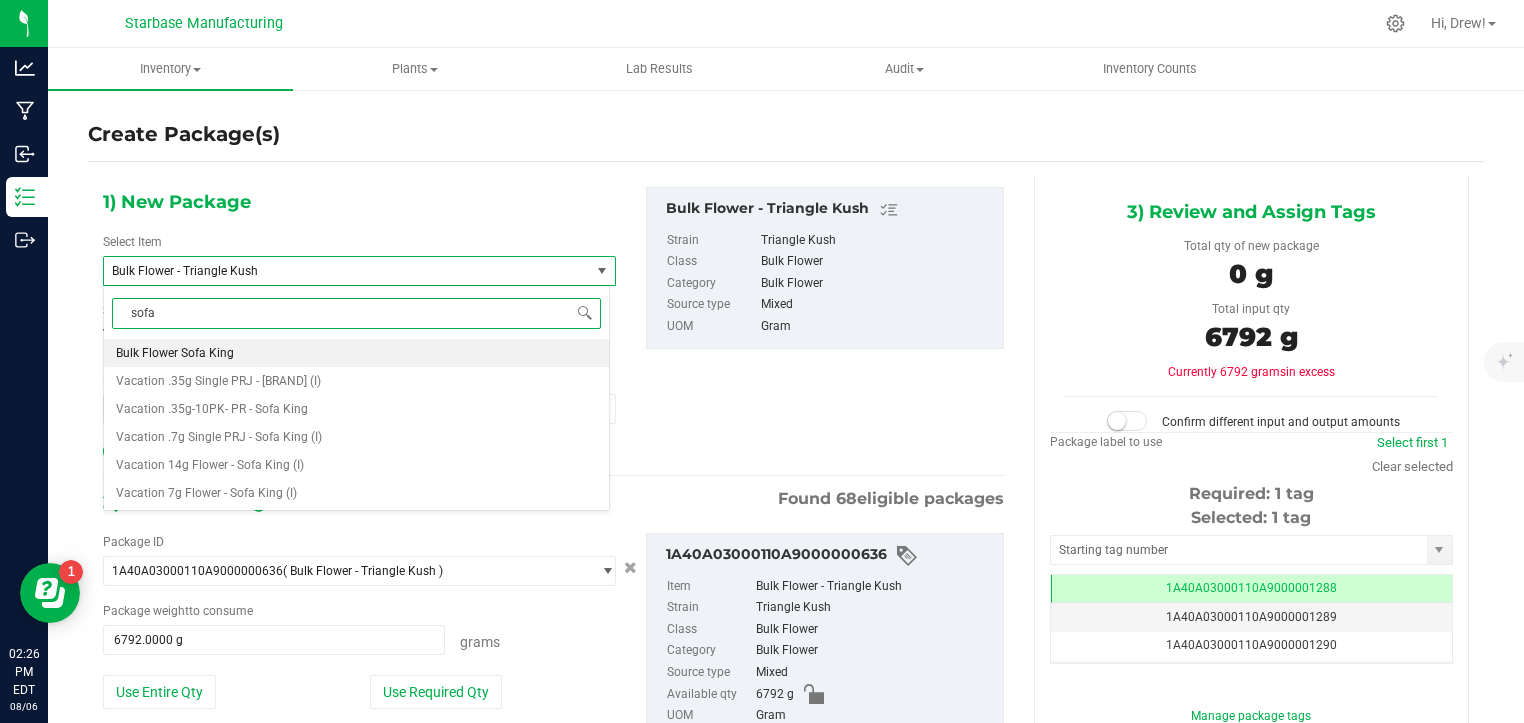 click on "Bulk Flower Sofa King" at bounding box center (356, 353) 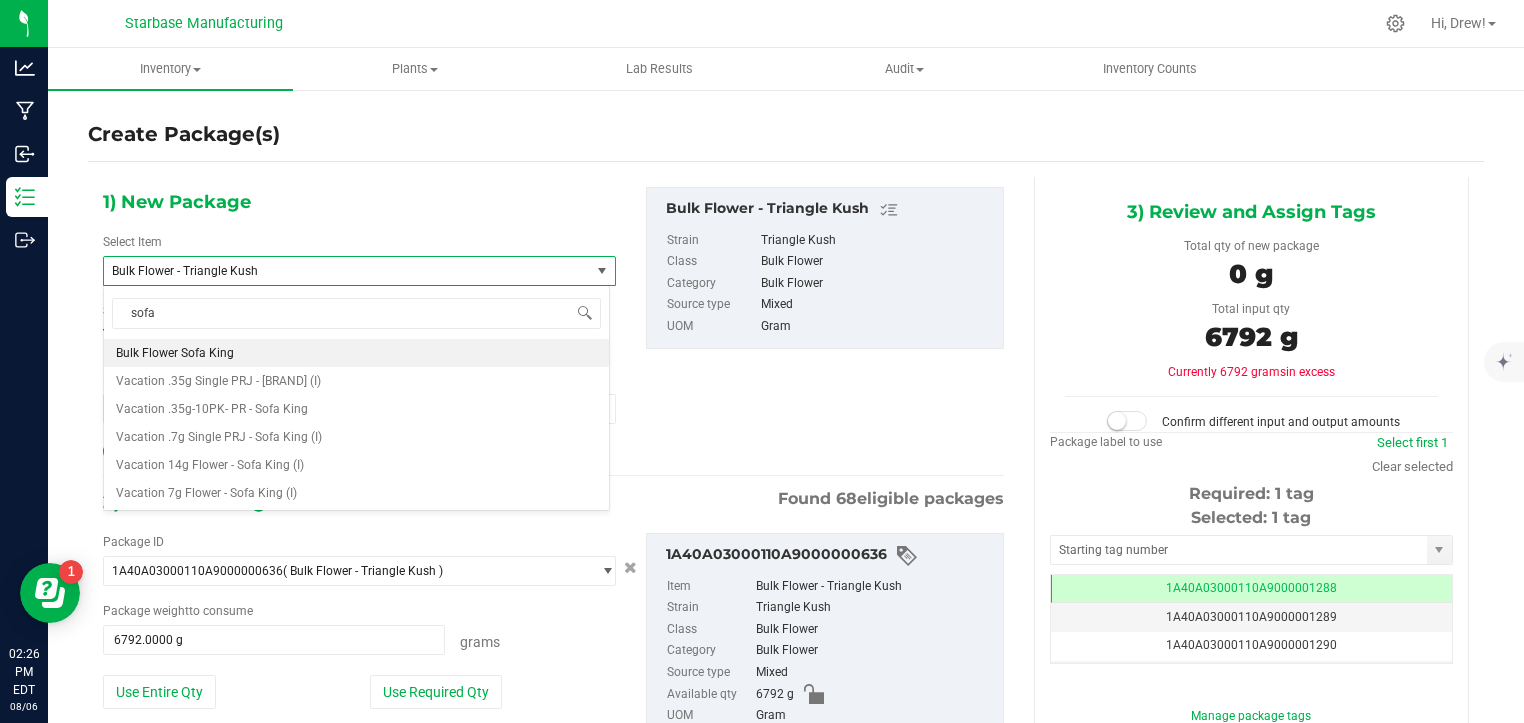 type 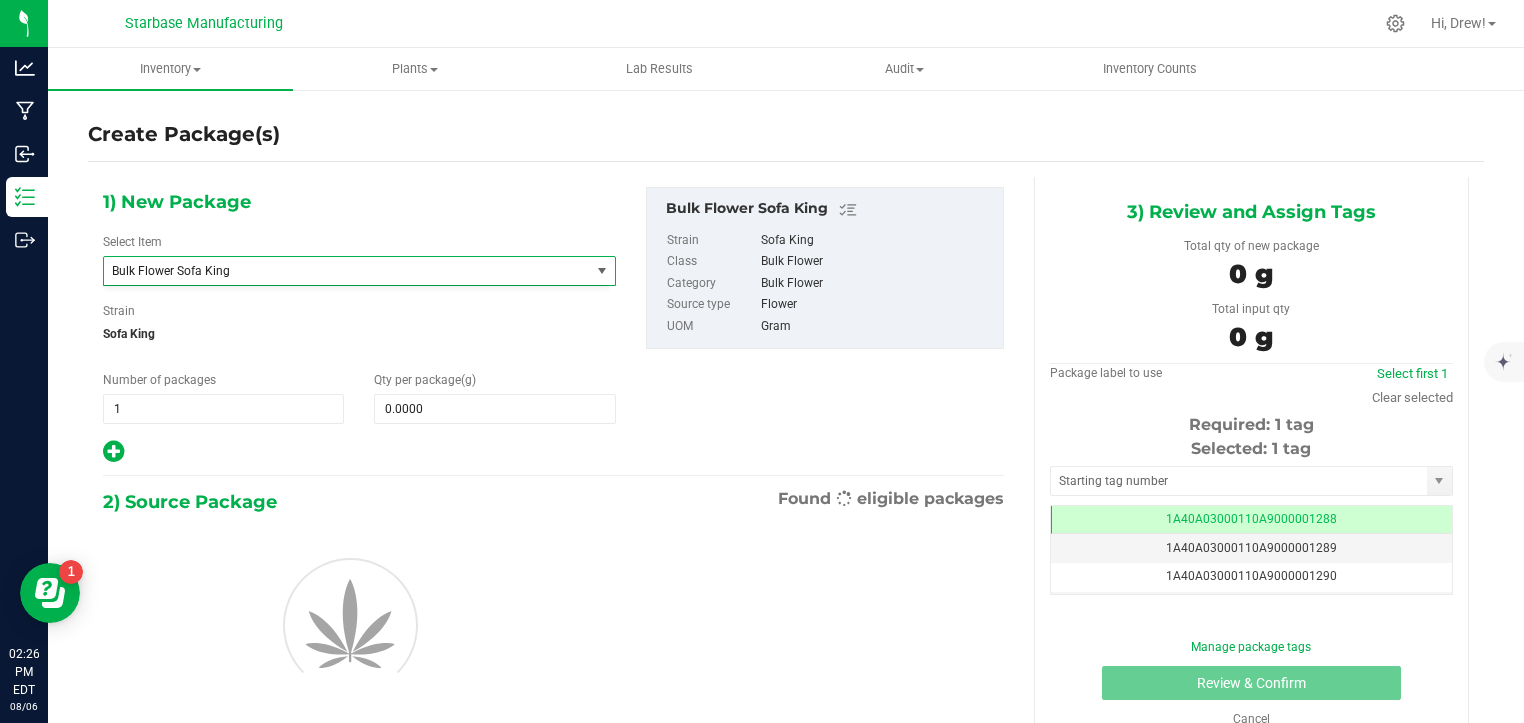 type on "0.0000" 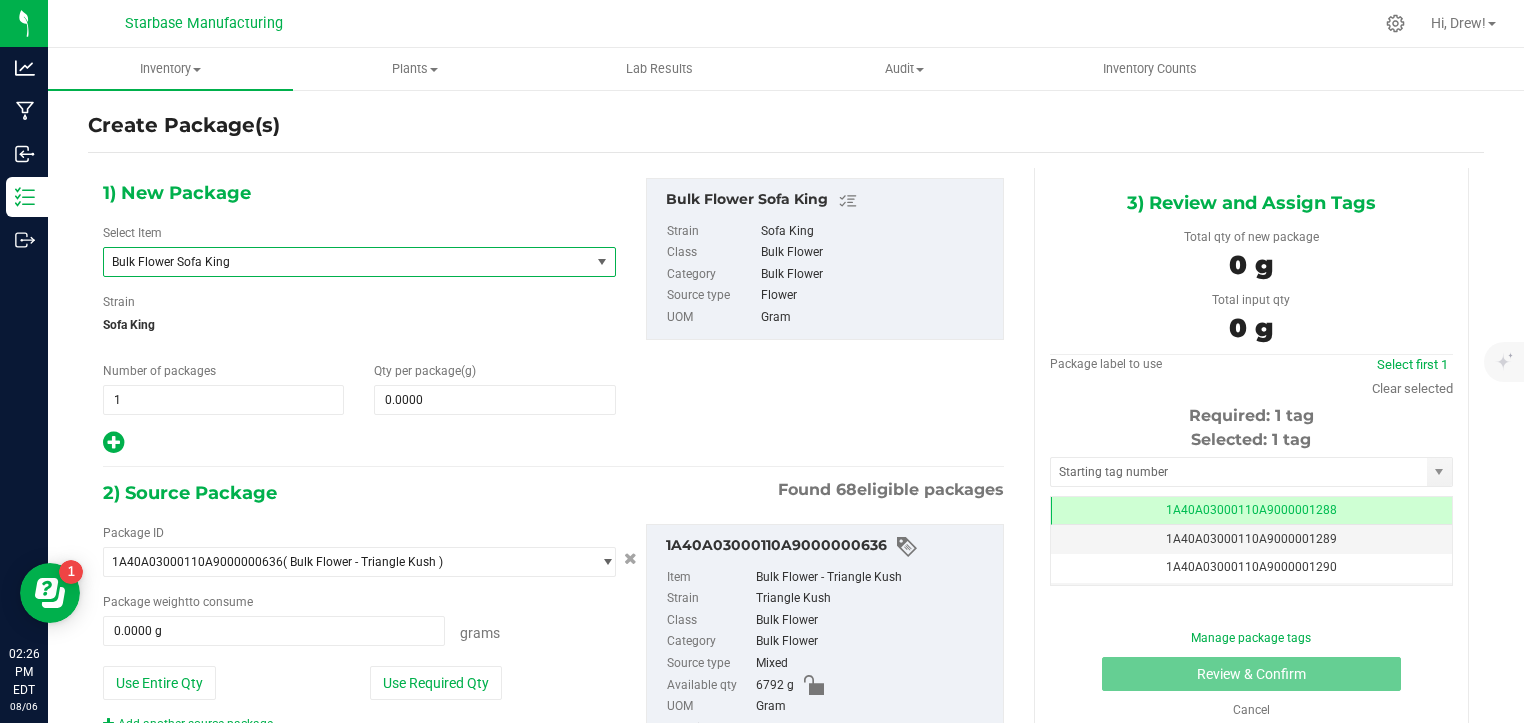 click on "Bulk Flower Sofa King" at bounding box center (337, 262) 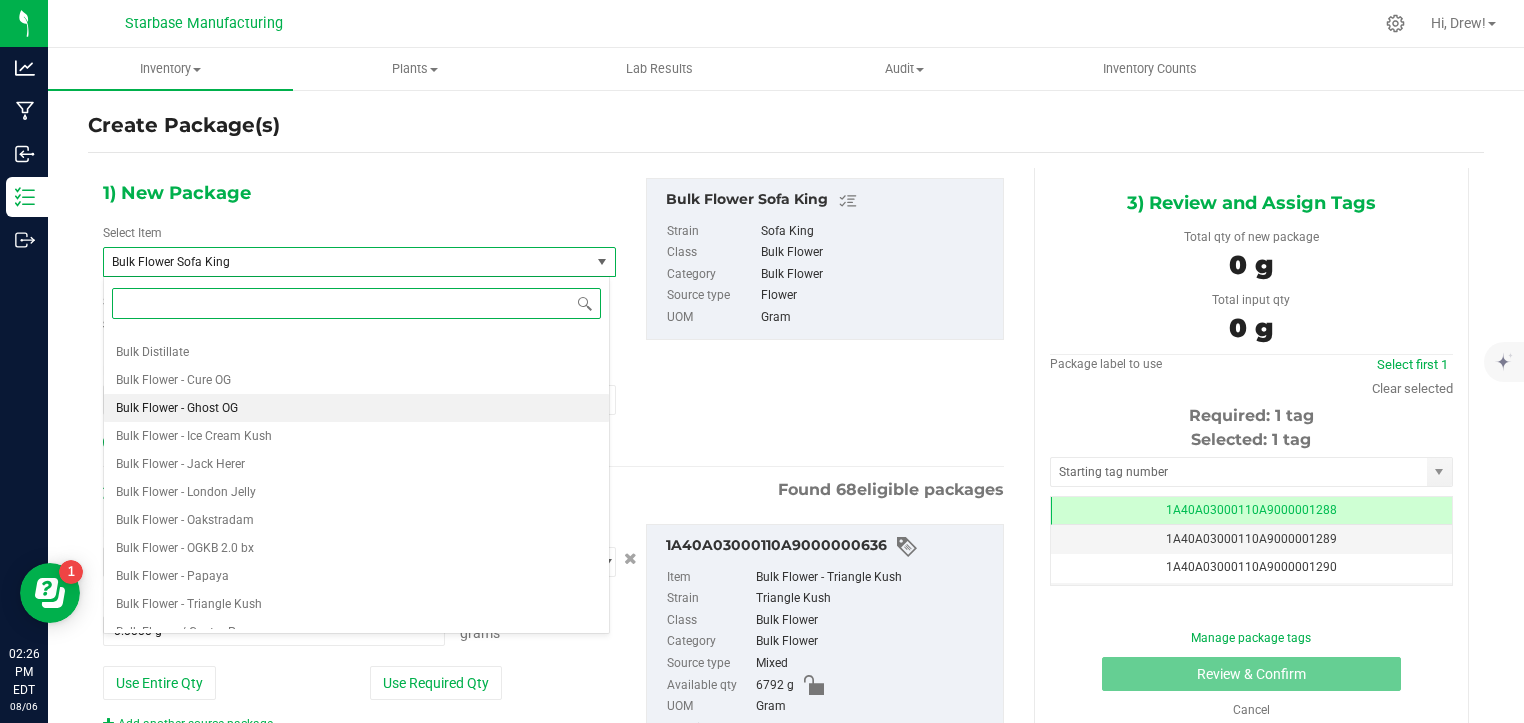 scroll, scrollTop: 0, scrollLeft: 0, axis: both 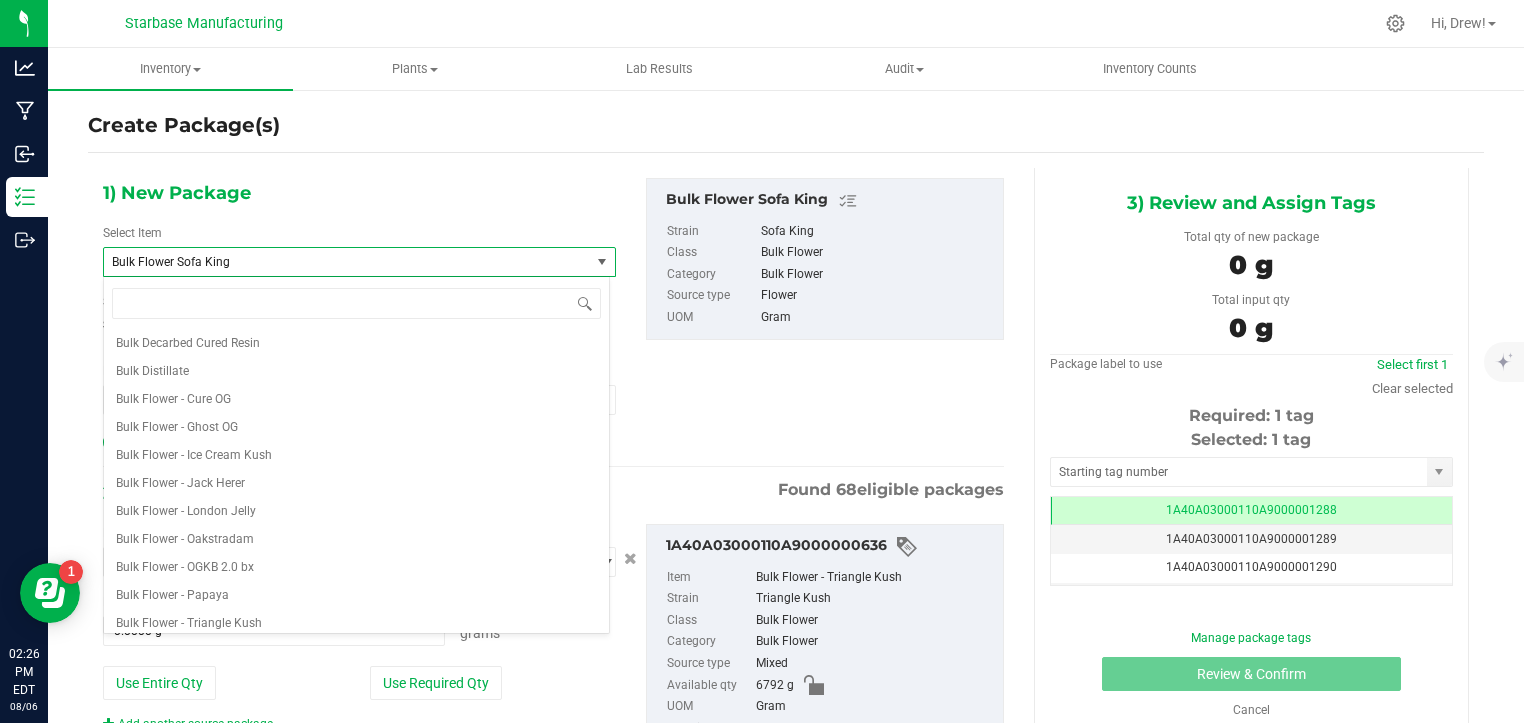 click on "1) New Package
Select Item
Bulk Flower [BRAND]
Bulk Decarbed Cured Resin Bulk Distillate Bulk Flower - Cure OG Bulk Flower - Ghost OG Bulk Flower - Ice Cream Kush Bulk Flower - Jack Herer Bulk Flower - London Jelly Bulk Flower - Oakstradam Bulk Flower - OGKB 2.0 bx Bulk Flower - Papaya Bulk Flower - Triangle Kush Bulk Flower / Gastro Pop Bulk Flower / Ice Cream Cake Bulk Flower / Strawberry Bonnet Bulk Flower Banana Stand Bulk Flower Happy Jack Bulk Flower Sofa King Bulk Flower Sour Runtz Bulk Ice Hash Bulk Live Resin Bulk Live Rosin Country .6g PR - Good Neighbor Bulk Country .6g PR - Good Neighbor Single Country .6g PR - Snake Mountain Bulk" at bounding box center (359, 317) 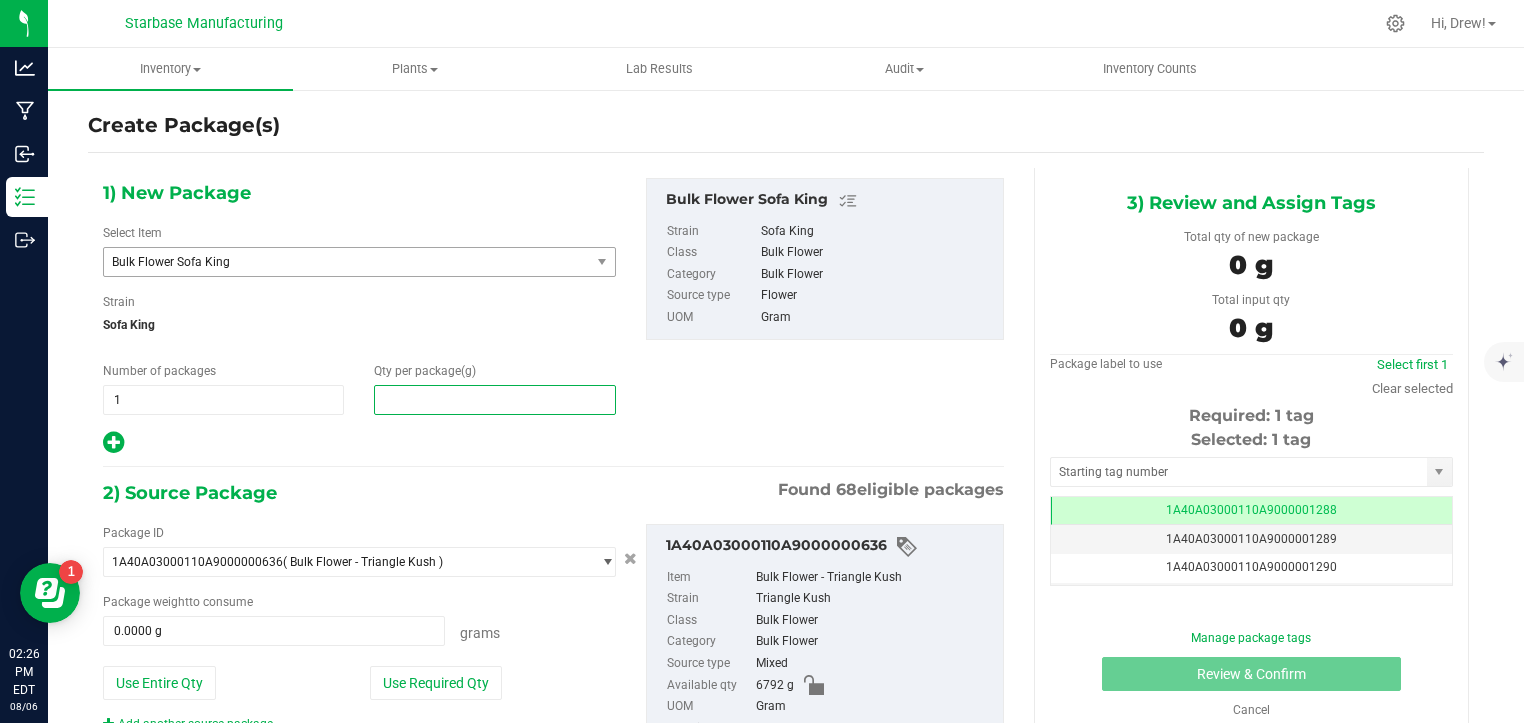 click at bounding box center (494, 400) 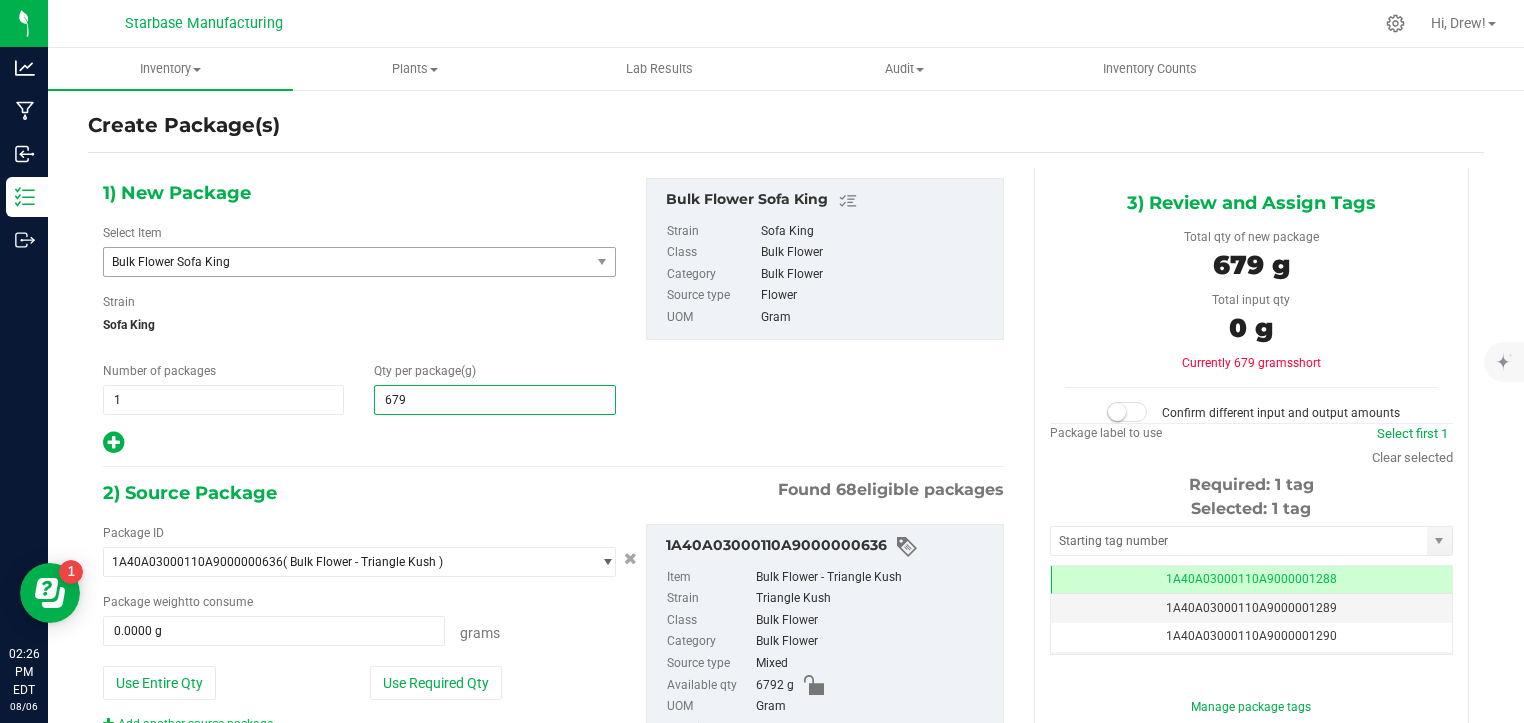 type on "6792" 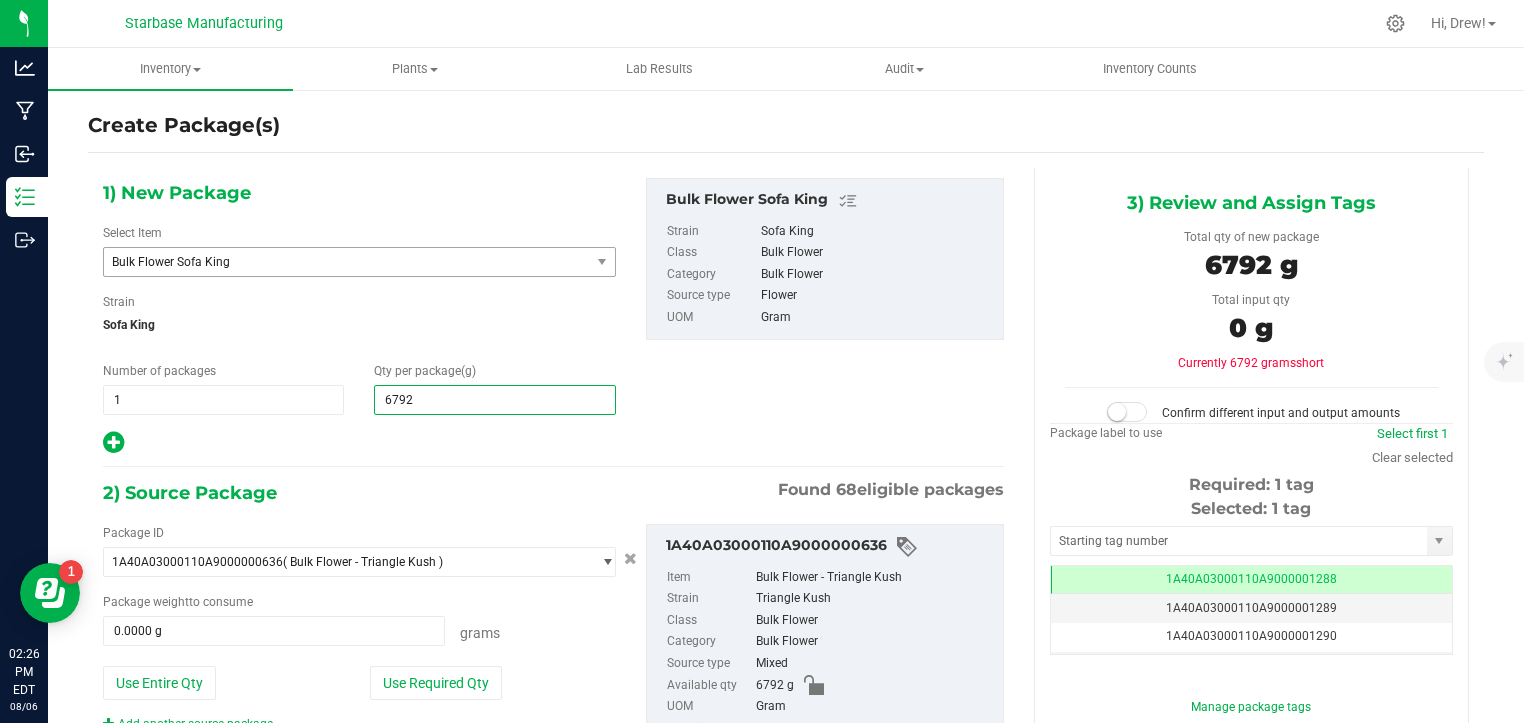 type on "6,792.0000" 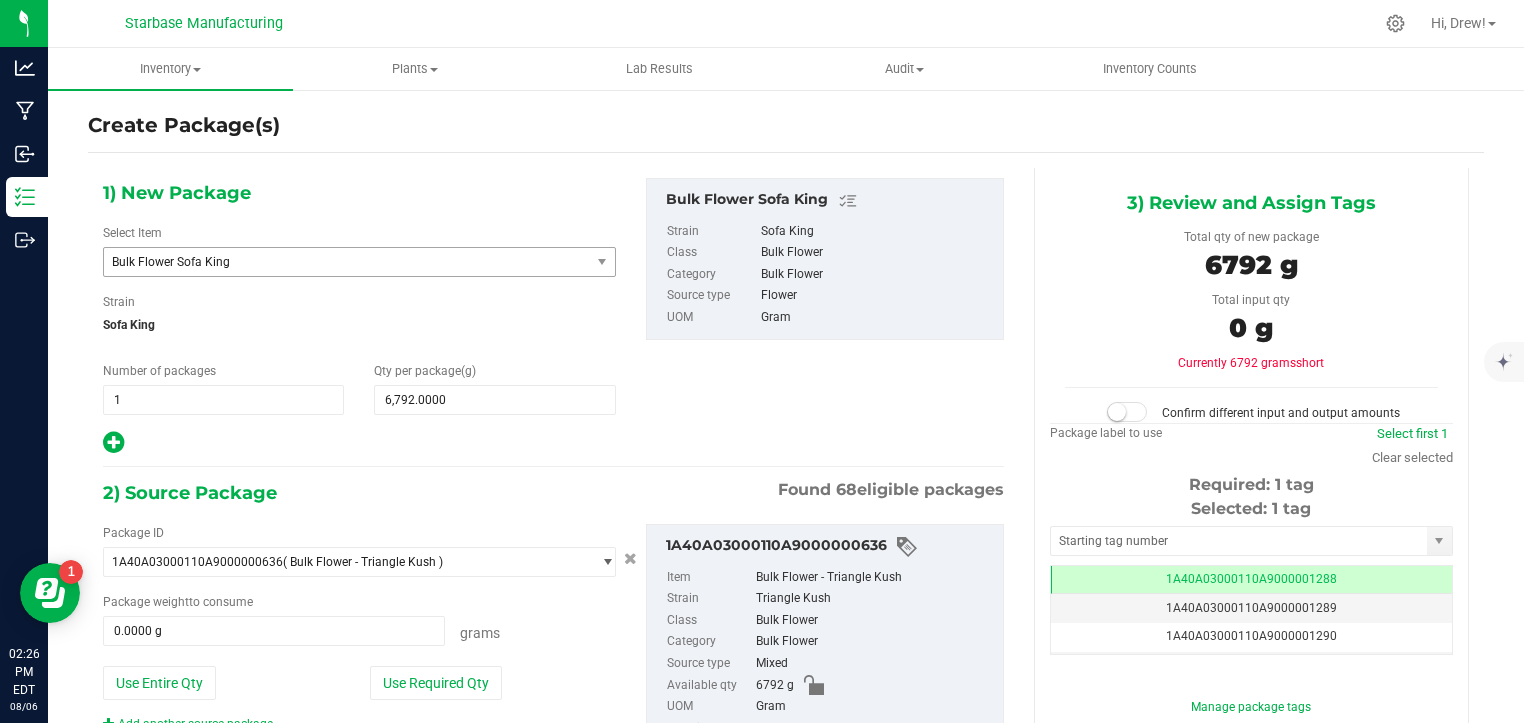click on "1) New Package
Select Item
Bulk Flower [BRAND]
Bulk Decarbed Cured Resin Bulk Distillate Bulk Flower - Cure OG Bulk Flower - Ghost OG Bulk Flower - Ice Cream Kush Bulk Flower - Jack Herer Bulk Flower - London Jelly Bulk Flower - Oakstradam Bulk Flower - OGKB 2.0 bx Bulk Flower - Papaya Bulk Flower - Triangle Kush Bulk Flower / Gastro Pop Bulk Flower / Ice Cream Cake Bulk Flower / Strawberry Bonnet Bulk Flower Banana Stand Bulk Flower Happy Jack Bulk Flower Sofa King Bulk Flower Sour Runtz Bulk Ice Hash Bulk Live Resin Bulk Live Rosin Country .6g PR - Good Neighbor Bulk Country .6g PR - Good Neighbor Single Country .6g PR - Snake Mountain Bulk" at bounding box center [553, 491] 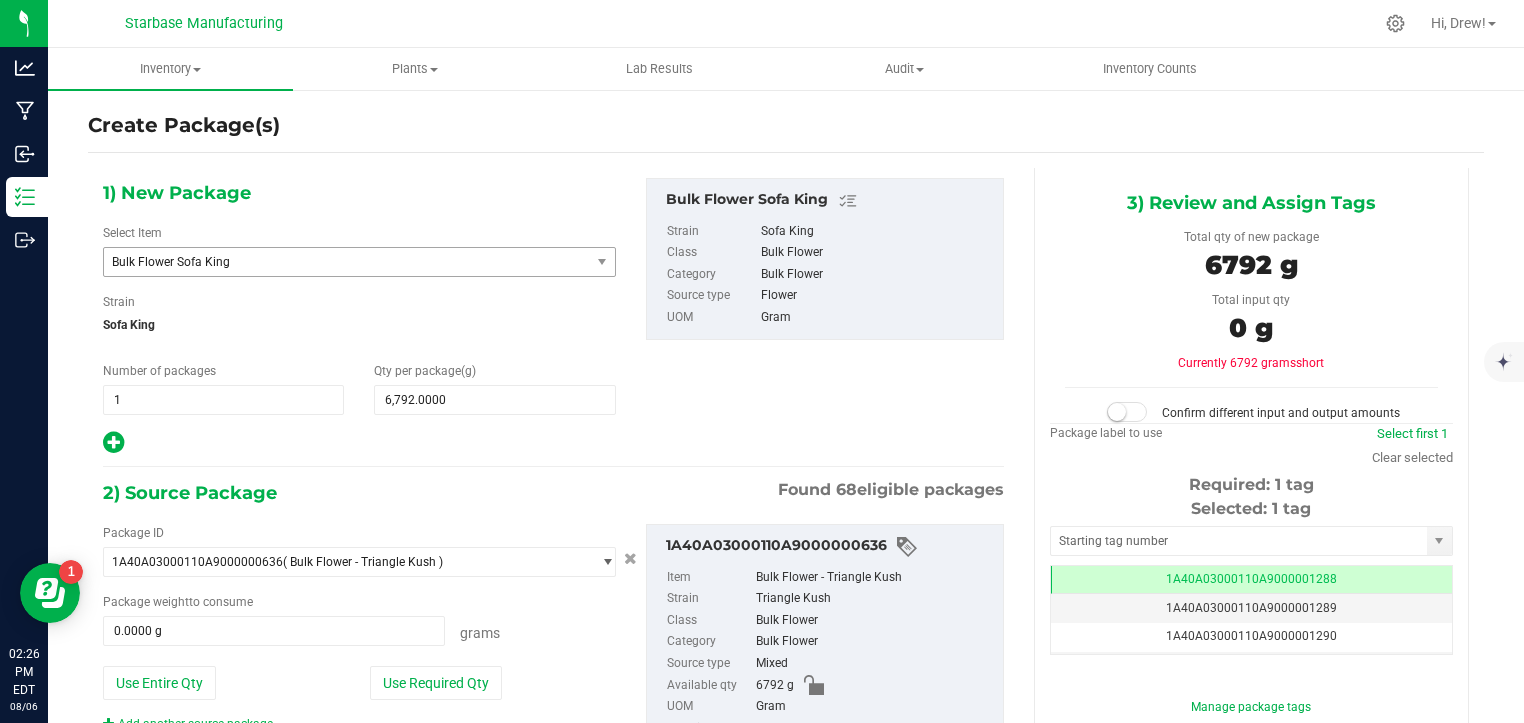 scroll, scrollTop: 113, scrollLeft: 0, axis: vertical 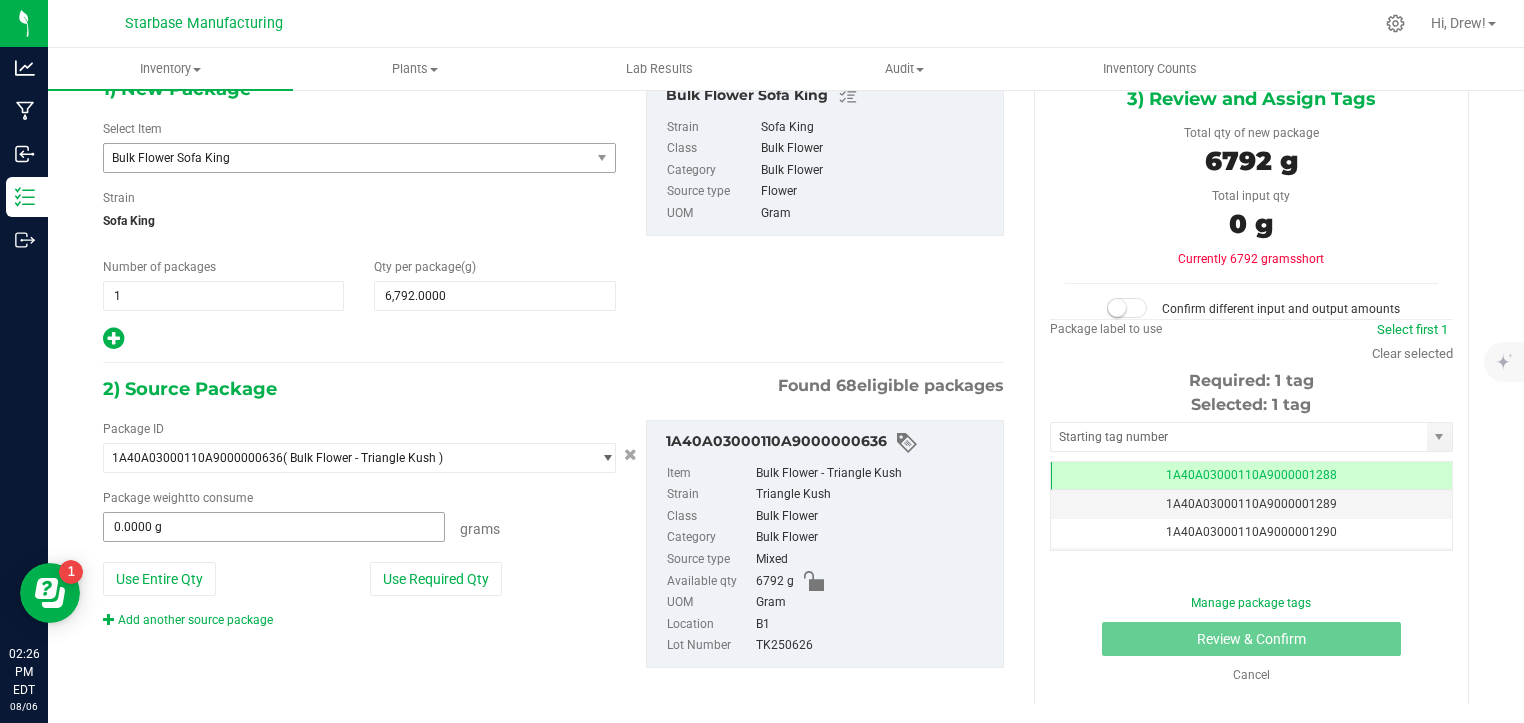 type 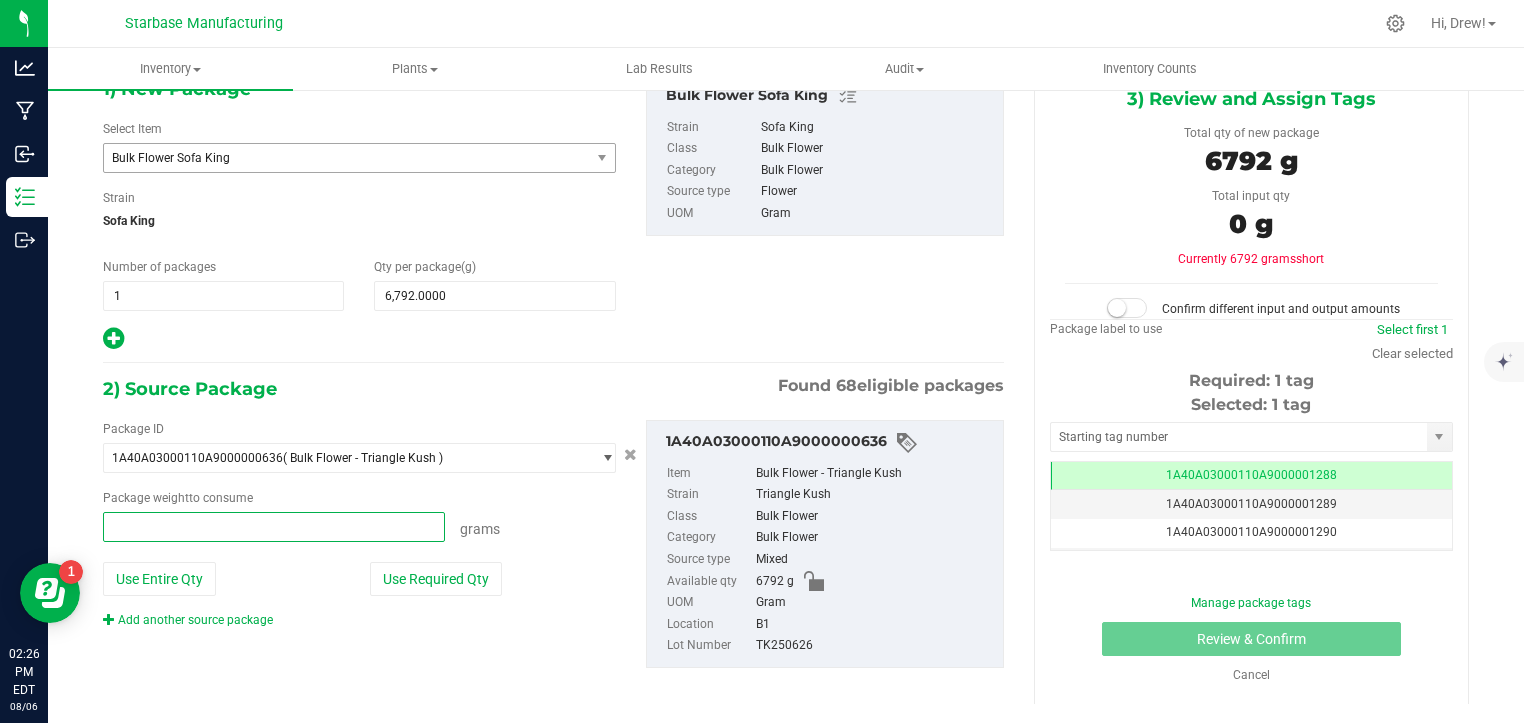 click at bounding box center (274, 527) 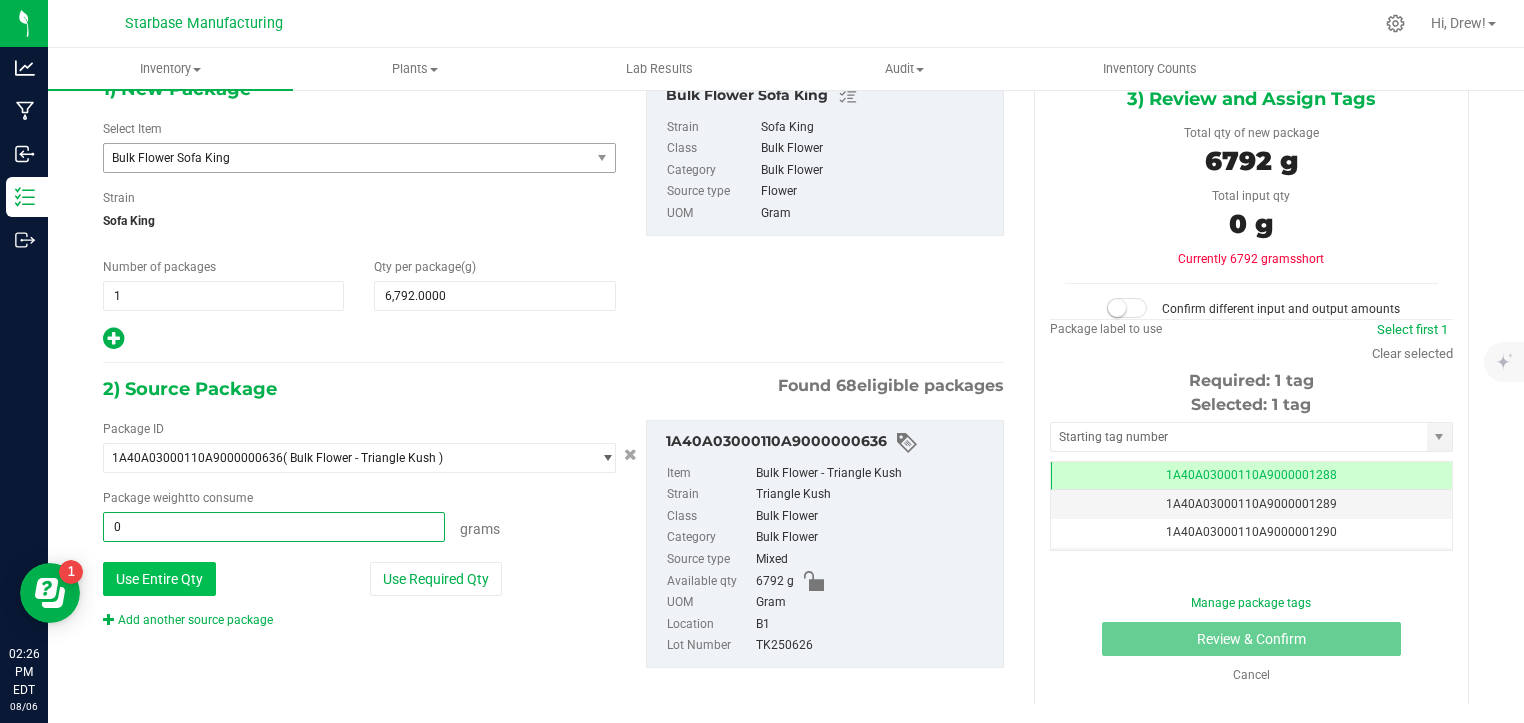 click on "Use Entire Qty" at bounding box center [159, 579] 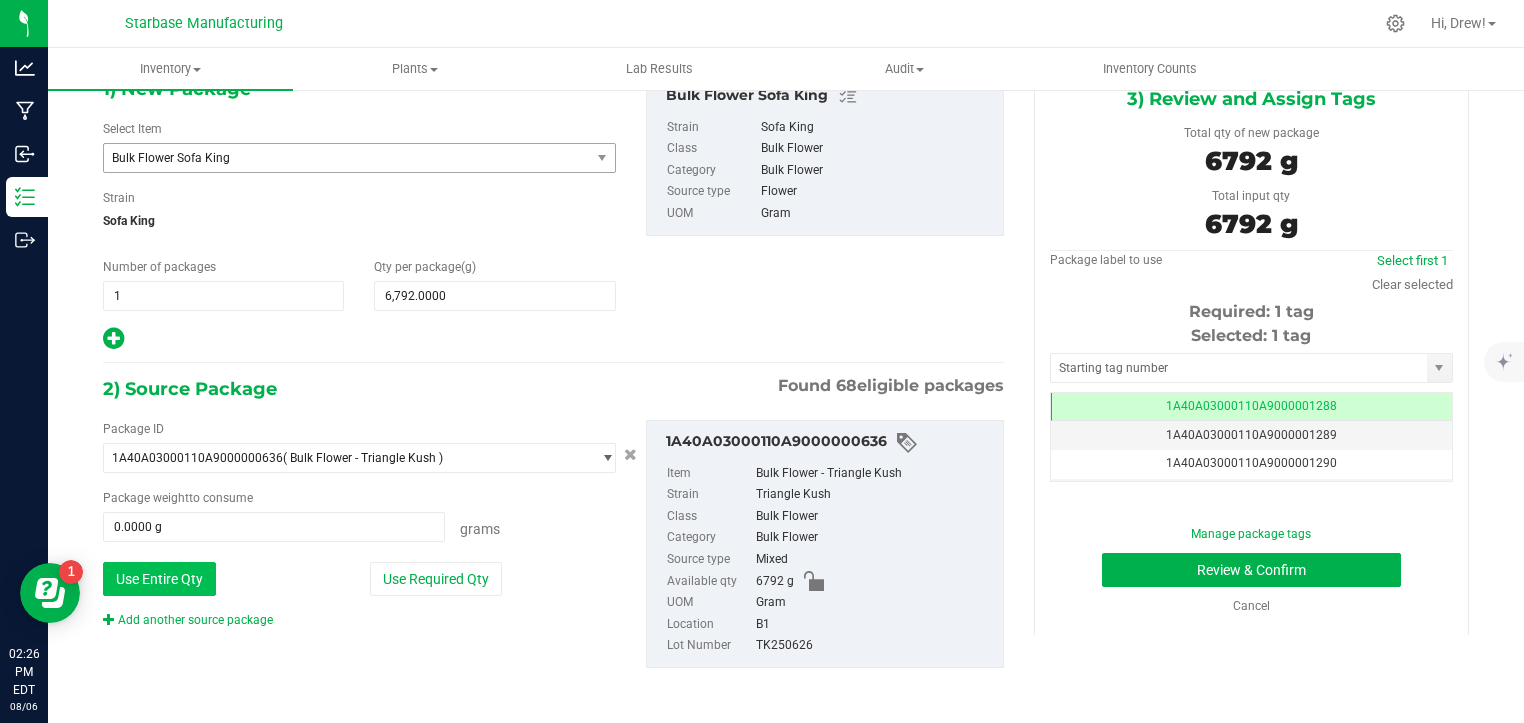 type on "6792.0000 g" 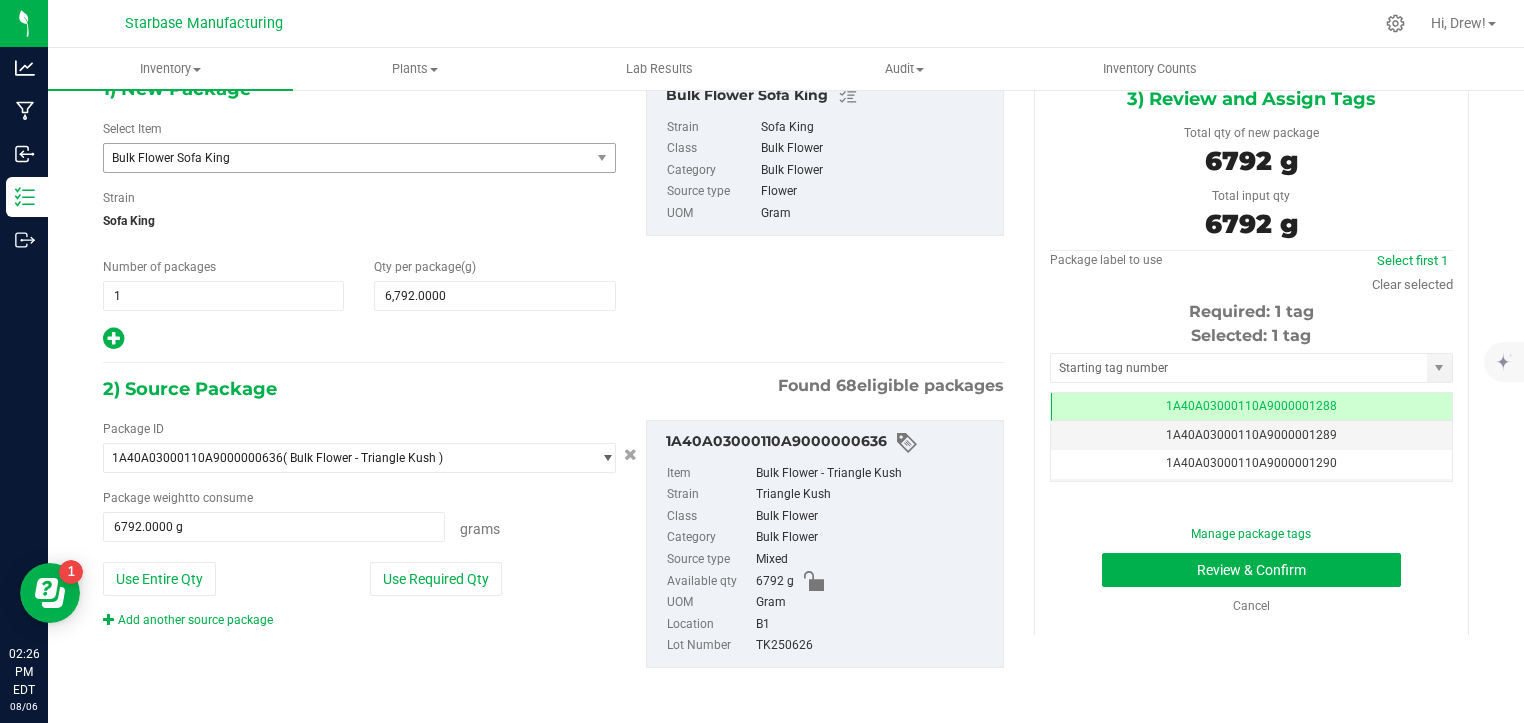 click on "2) Source Package
Found
68
eligible packages" at bounding box center (553, 389) 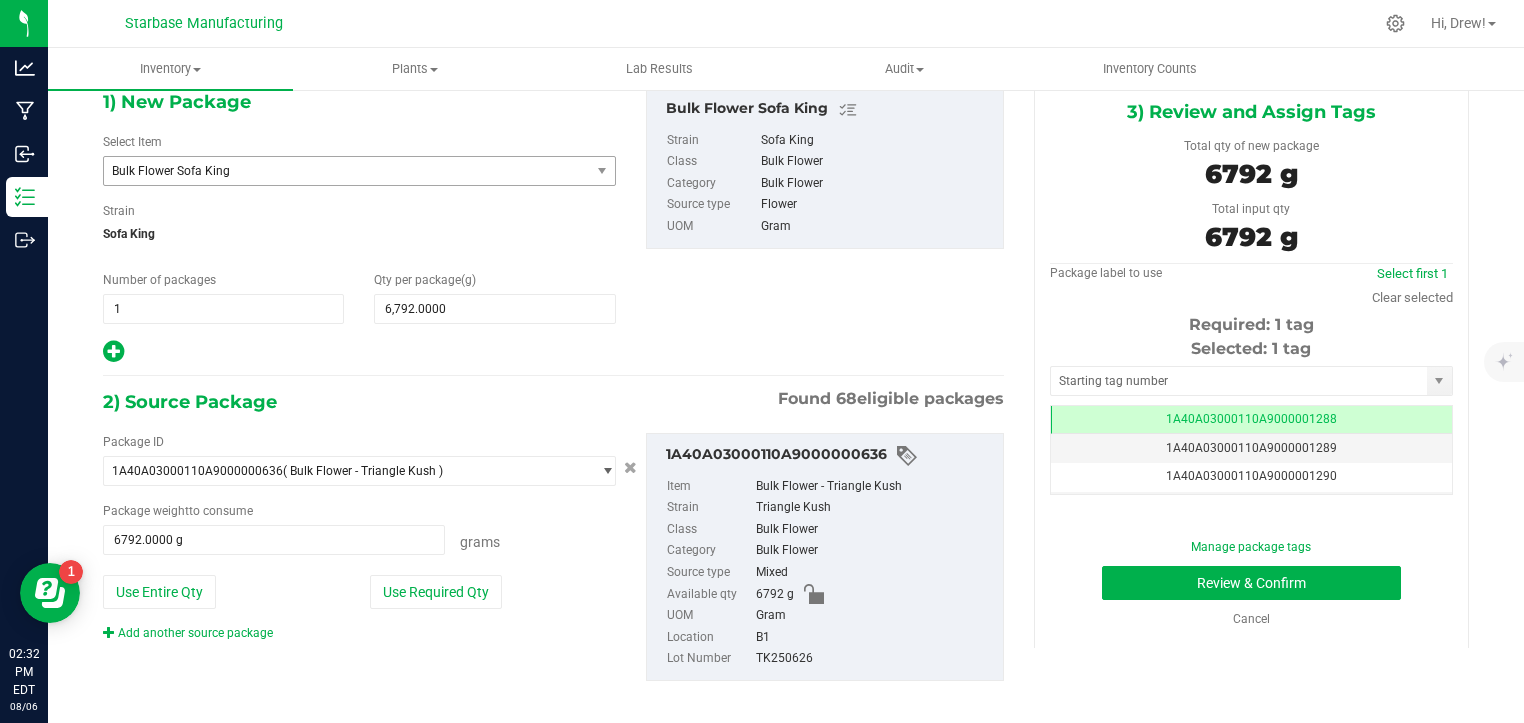 scroll, scrollTop: 100, scrollLeft: 0, axis: vertical 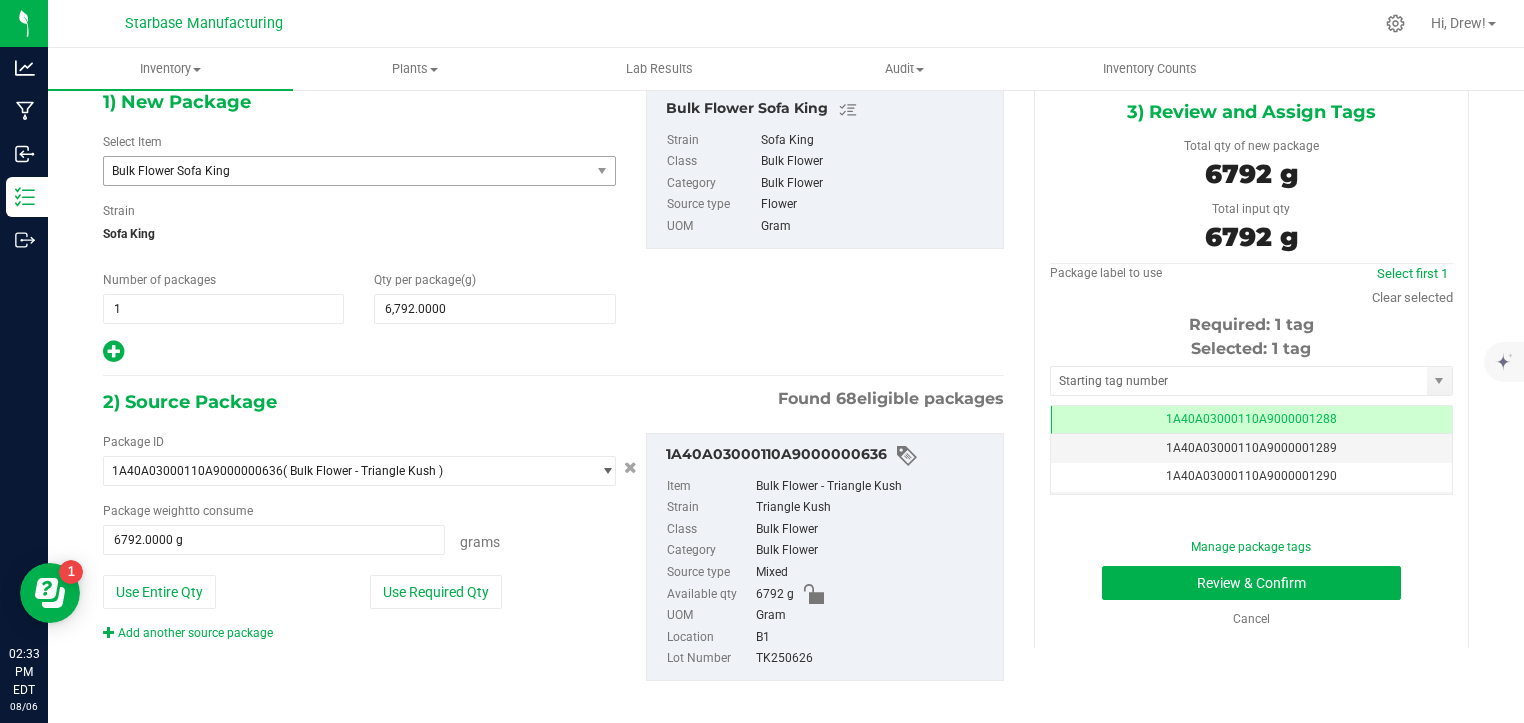 click on "TK250626" at bounding box center (874, 659) 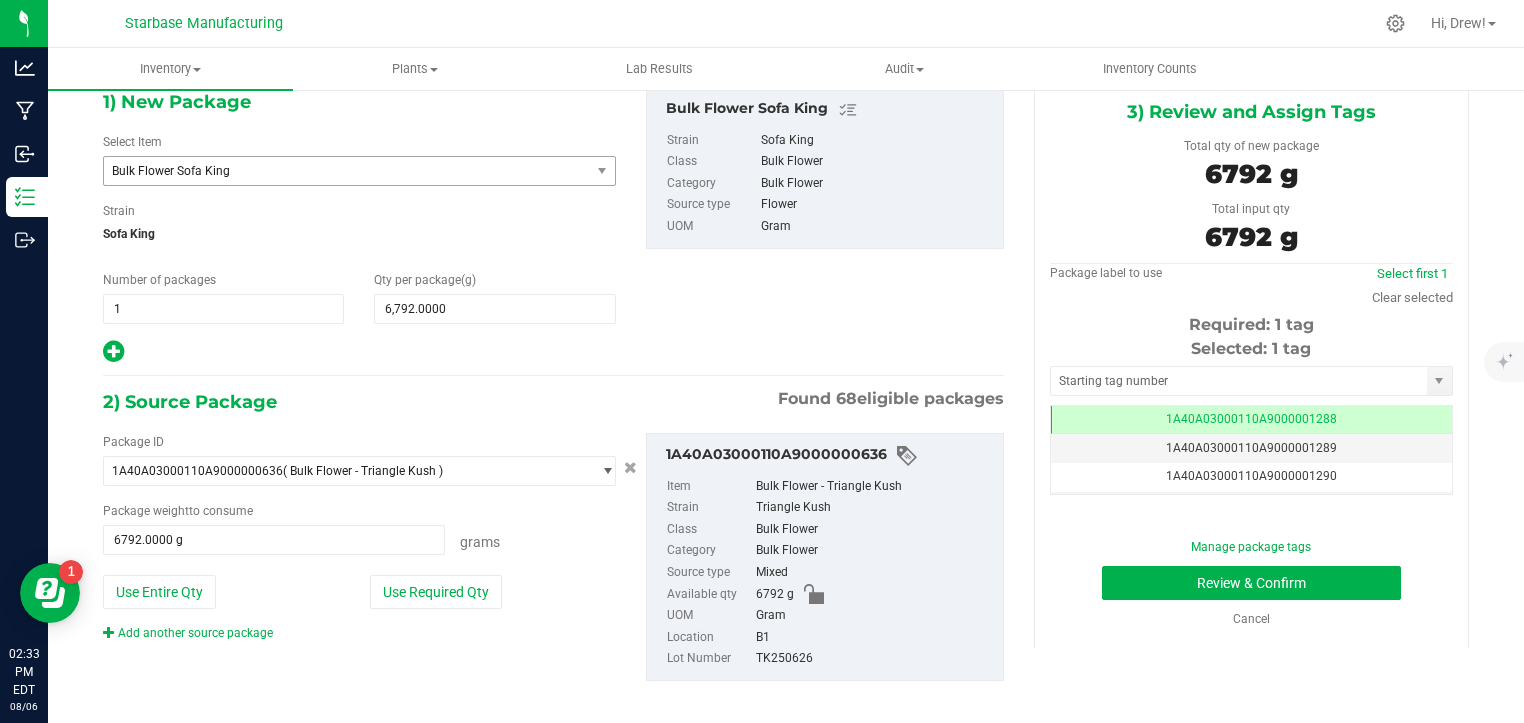 click on "TK250626" at bounding box center [874, 659] 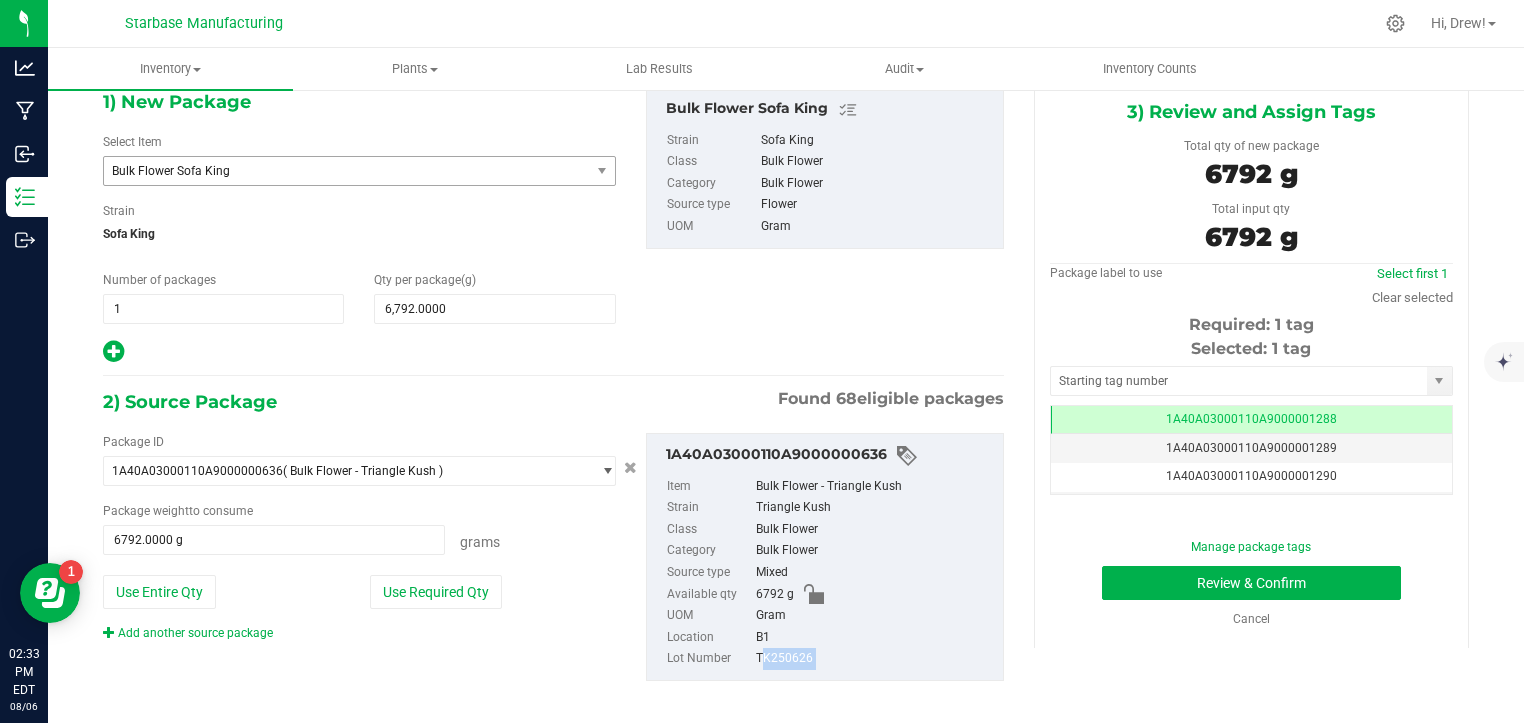 click on "TK250626" at bounding box center (874, 659) 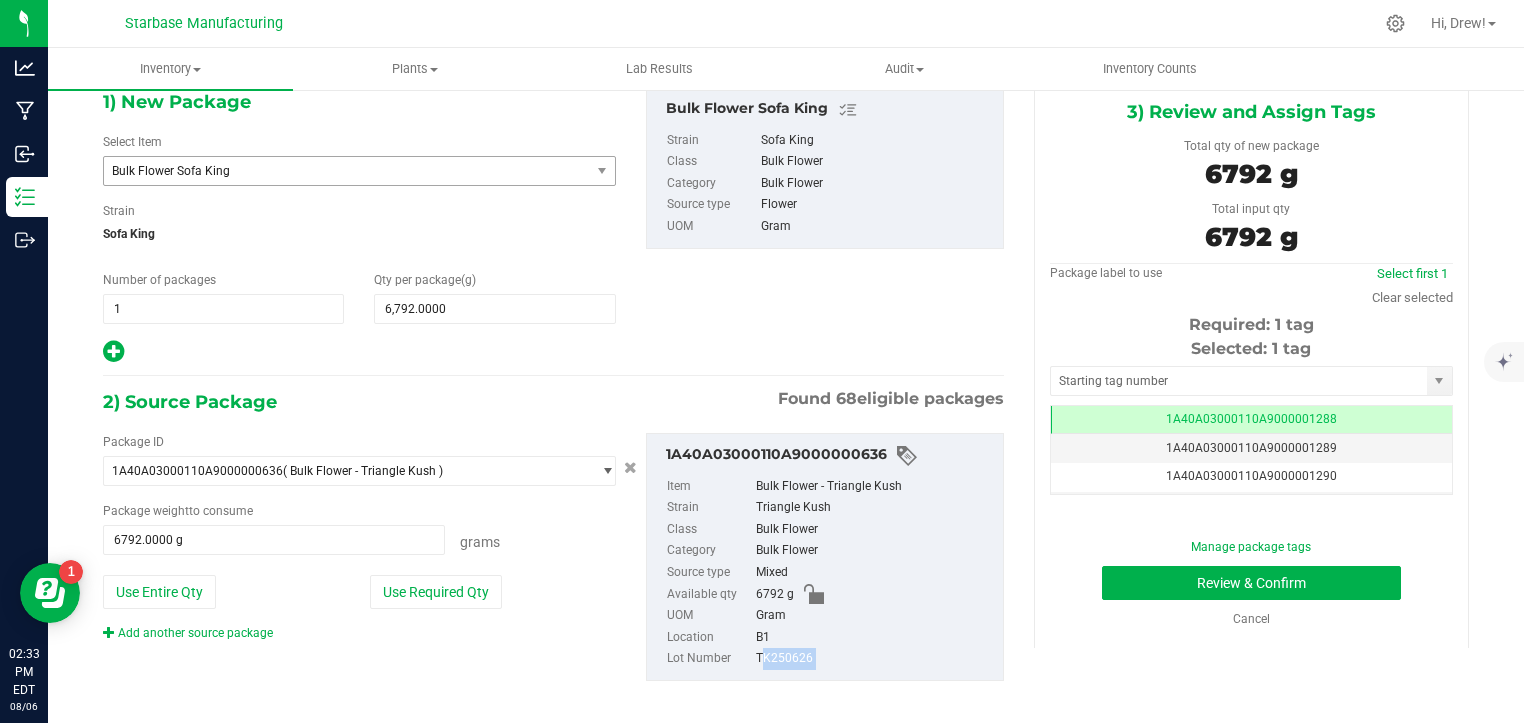 copy on "TK250626" 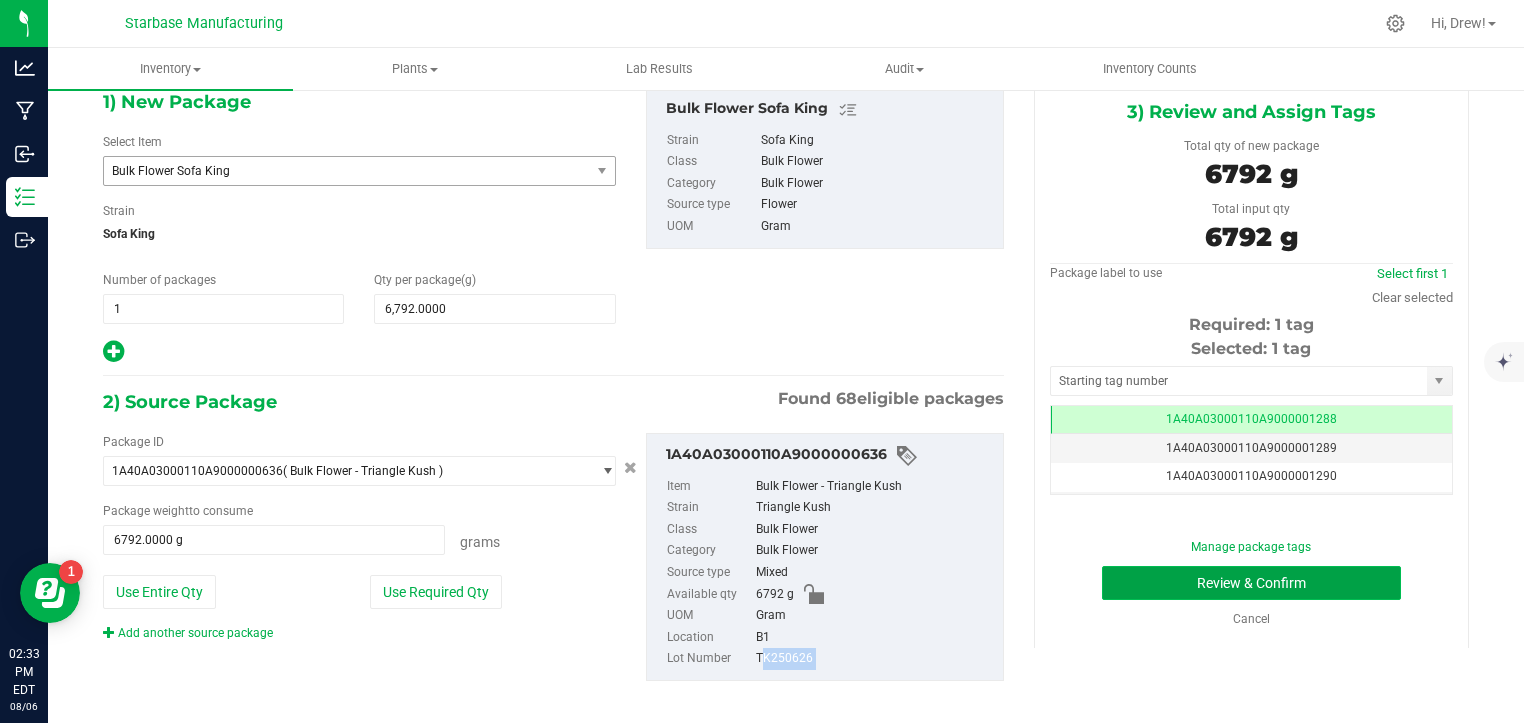 click on "Review & Confirm" at bounding box center [1251, 583] 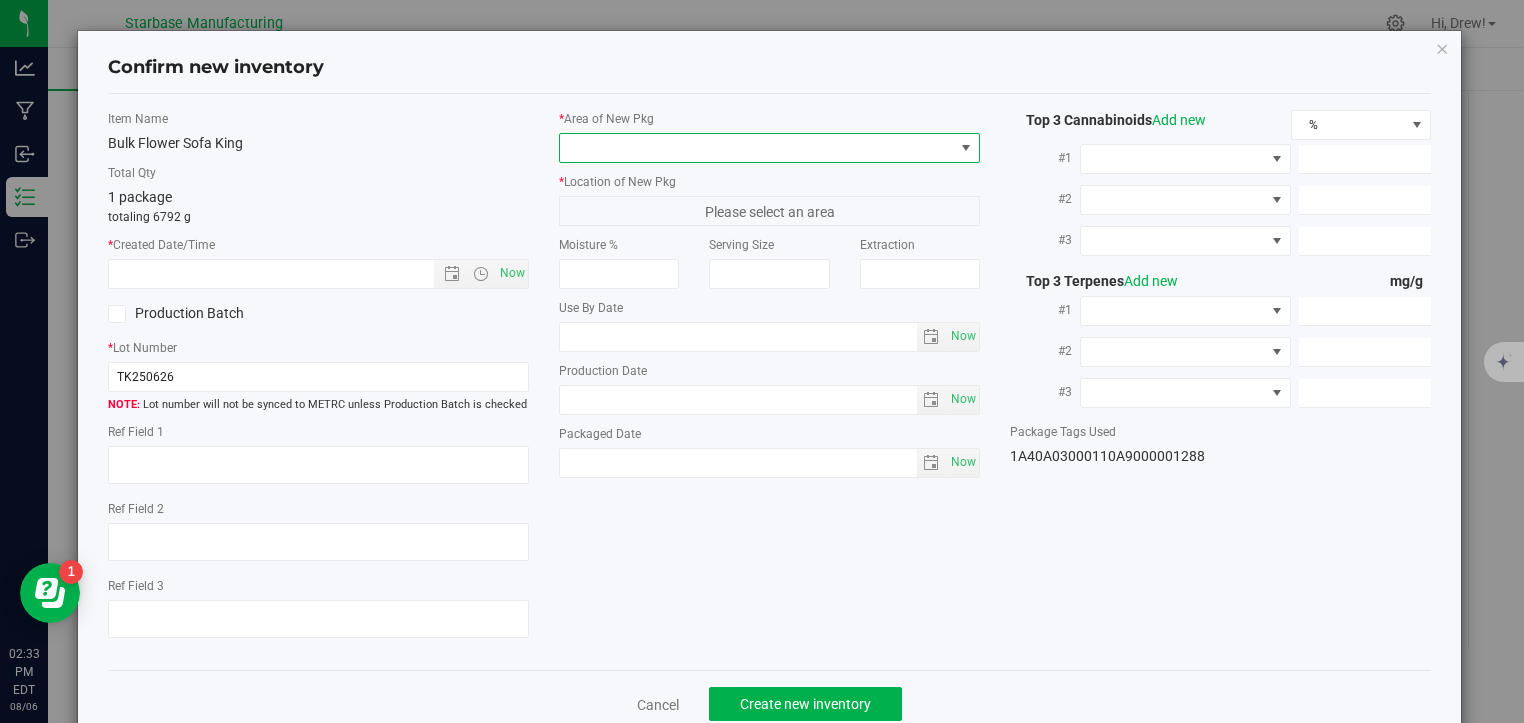 click at bounding box center (757, 148) 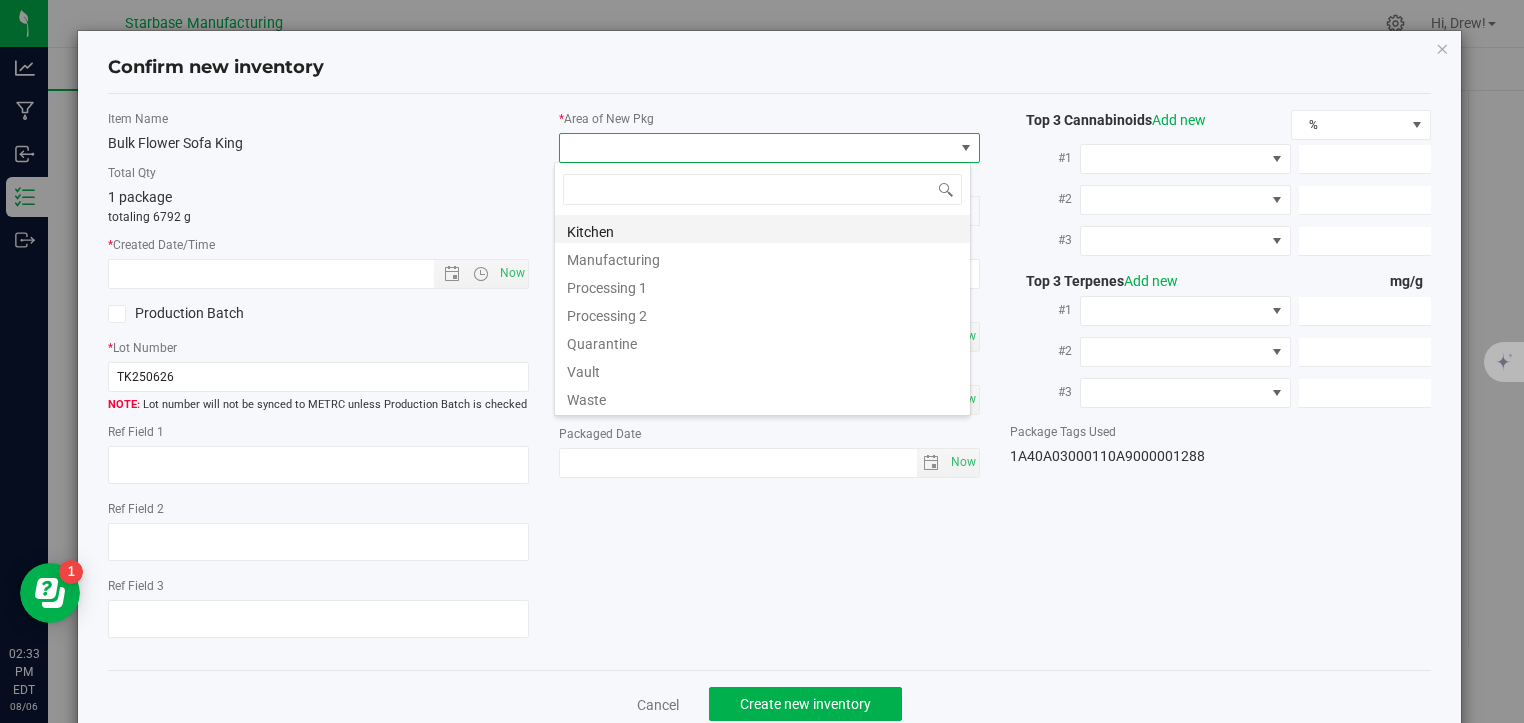 scroll, scrollTop: 99970, scrollLeft: 99583, axis: both 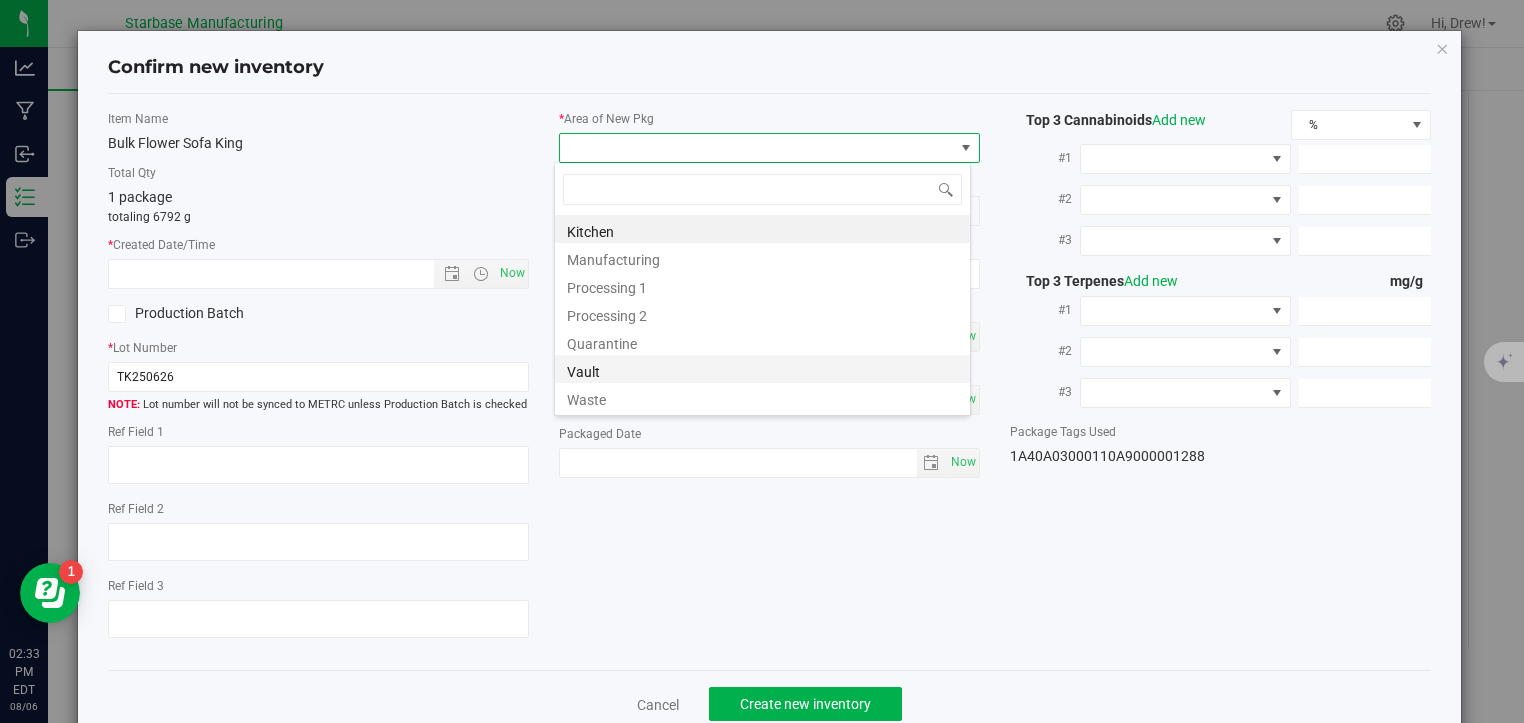 click on "Vault" at bounding box center (762, 369) 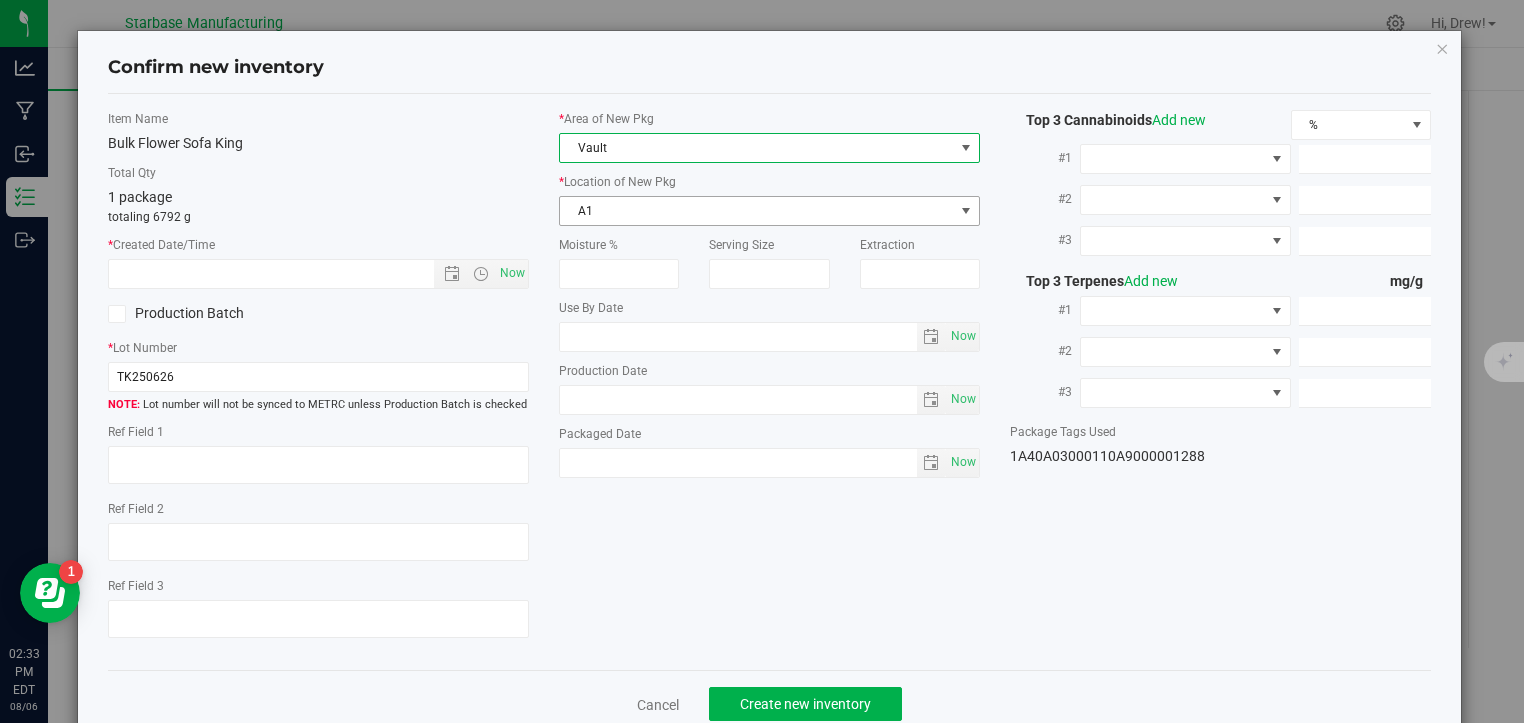 click on "A1" at bounding box center (757, 211) 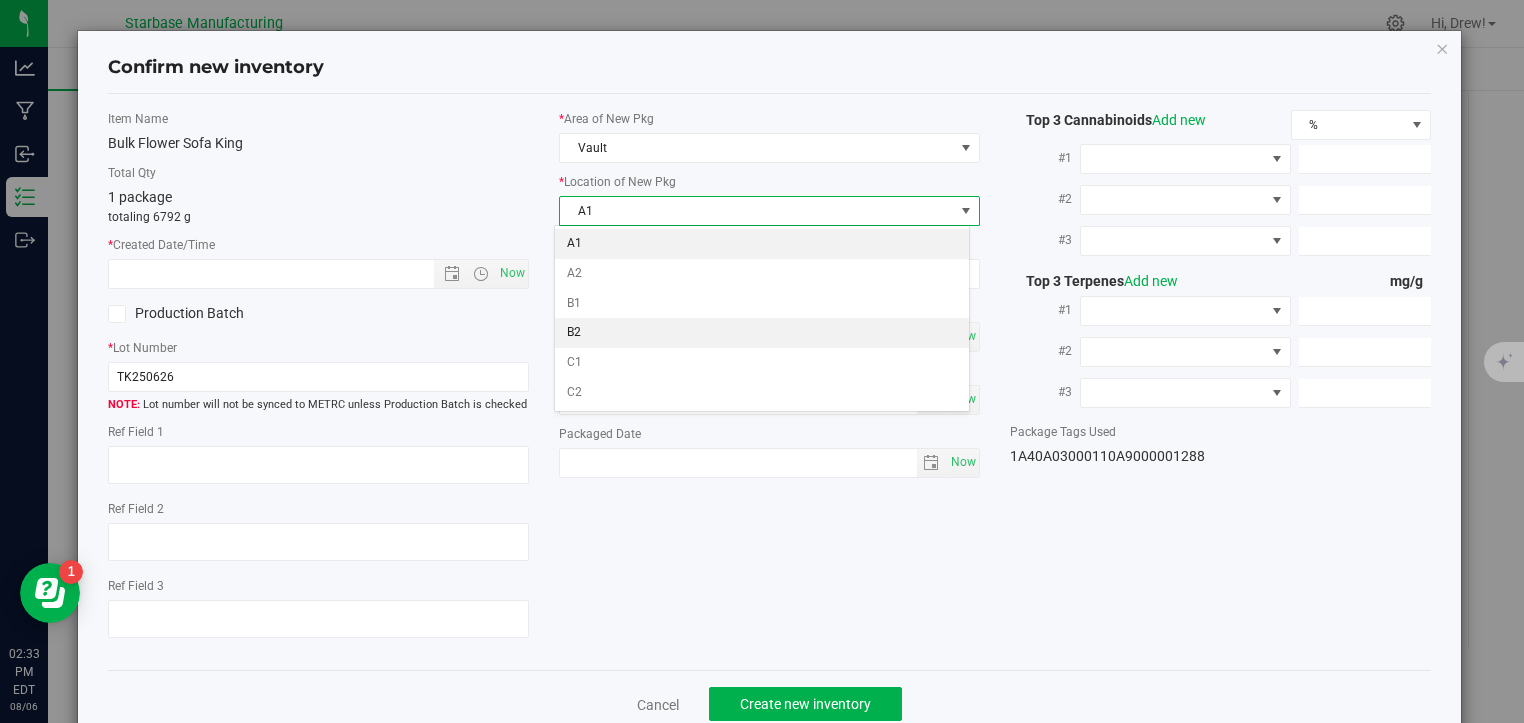 click on "B2" at bounding box center (762, 333) 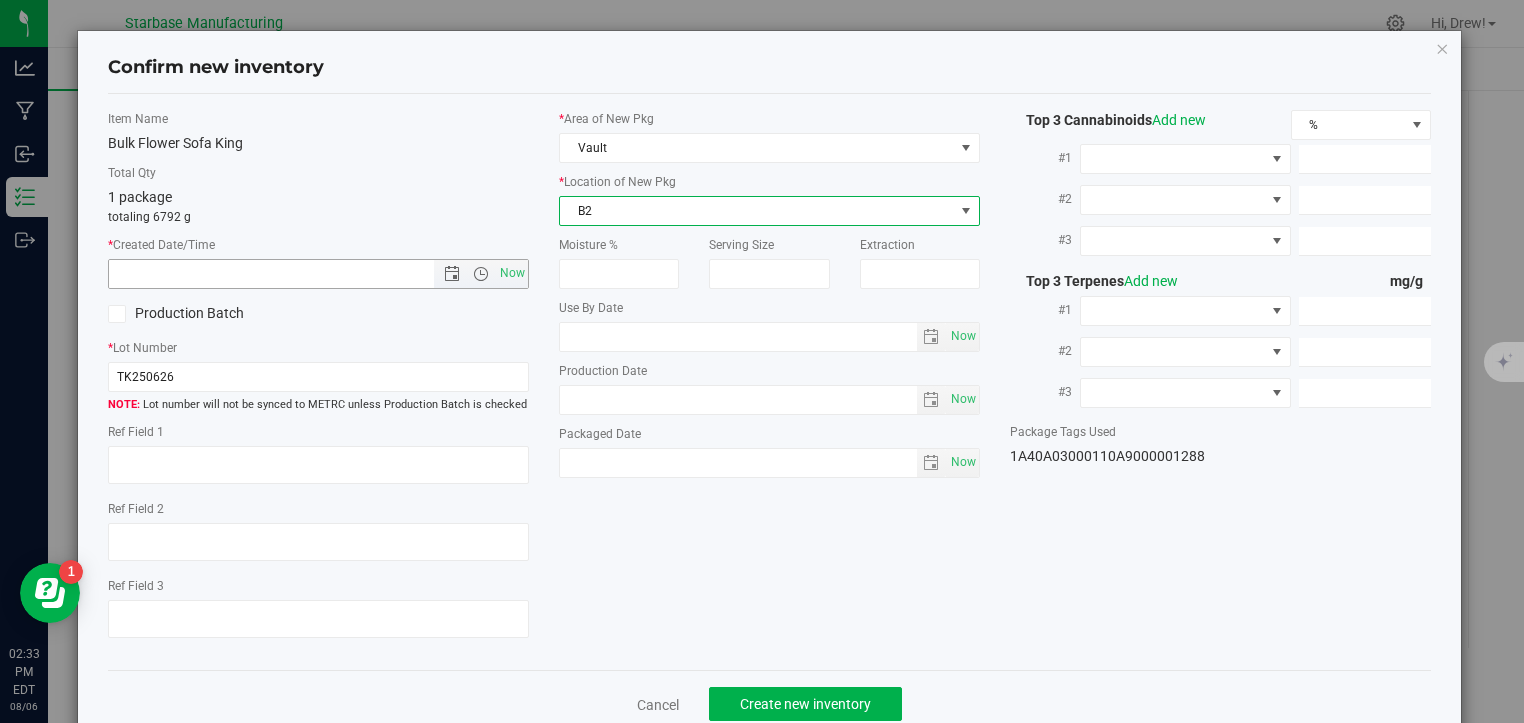 click on "Now" at bounding box center [481, 274] 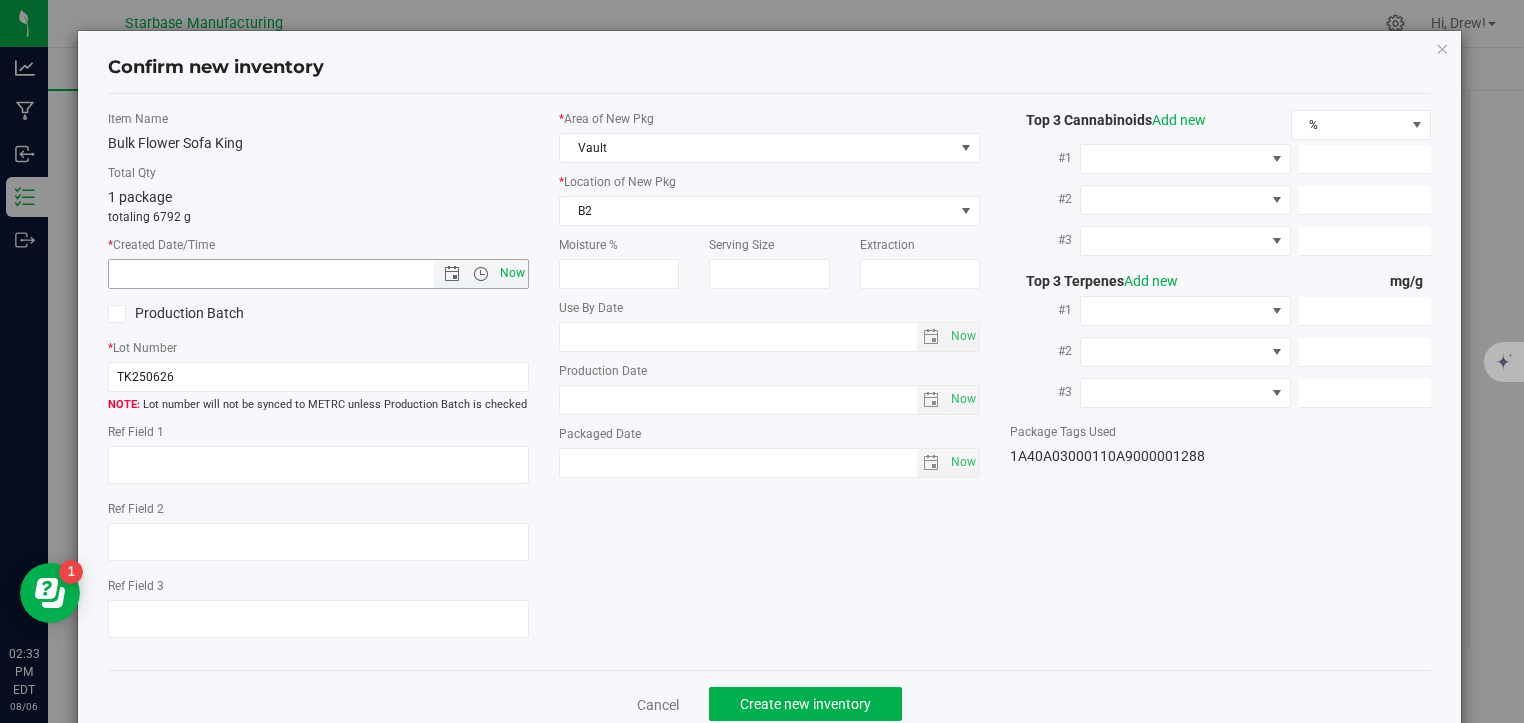 click on "Now" at bounding box center (513, 273) 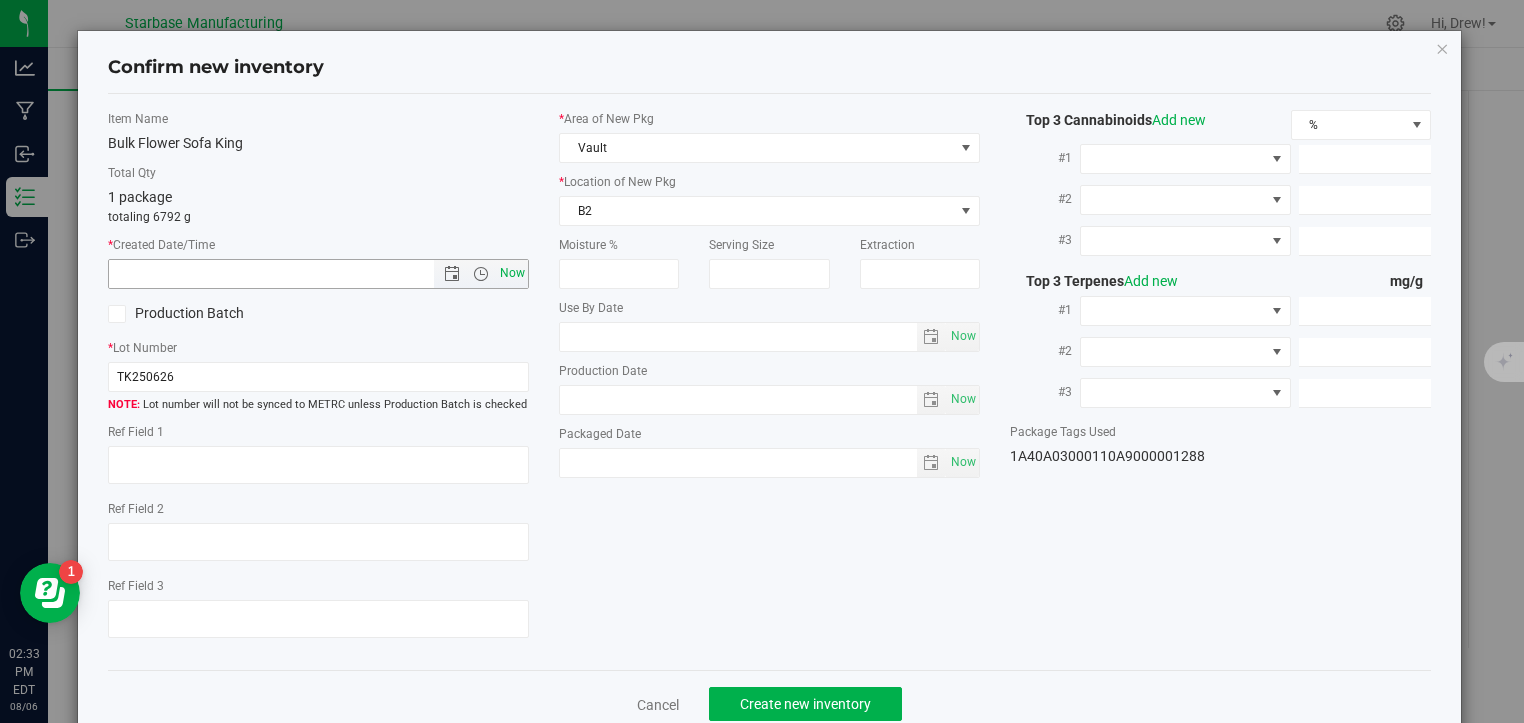 type on "8/6/2025 2:33 PM" 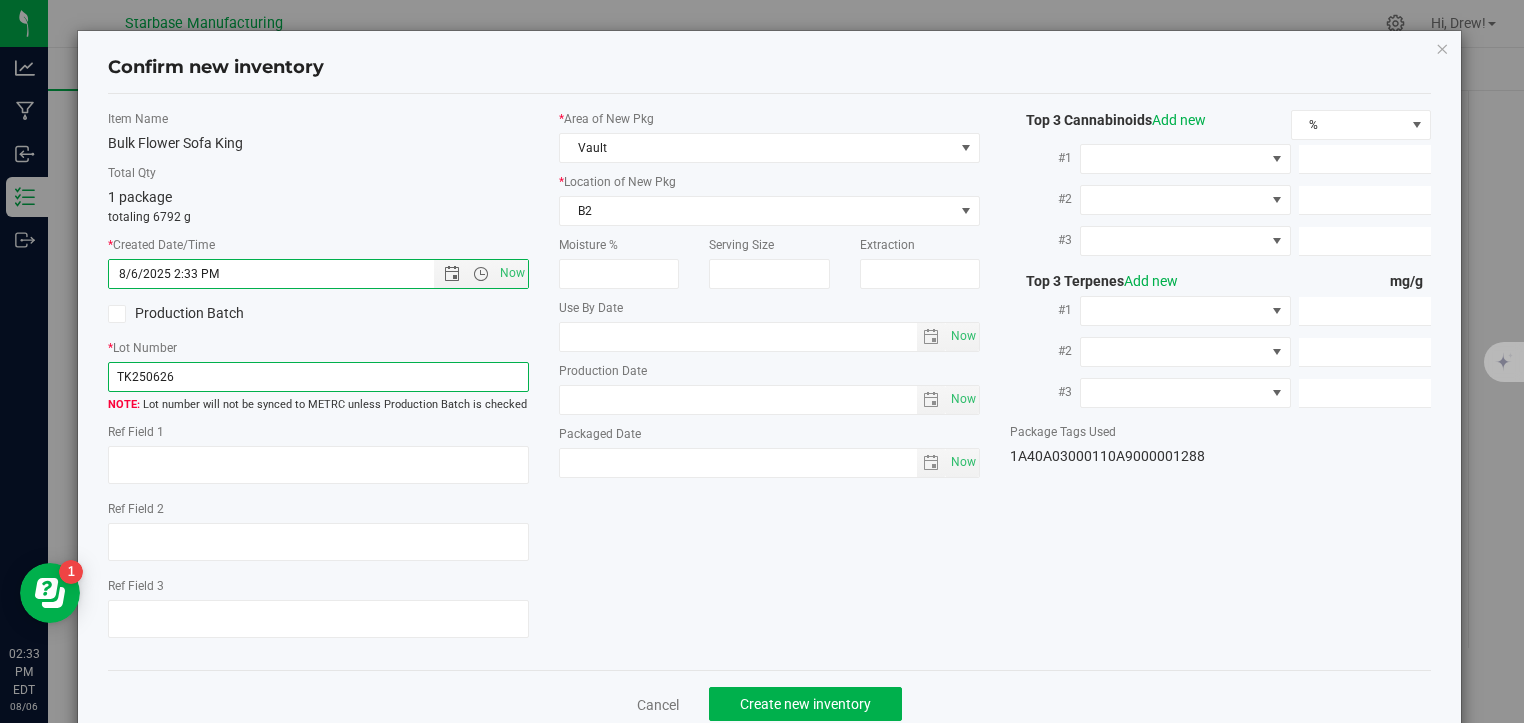 click on "TK250626" at bounding box center [318, 377] 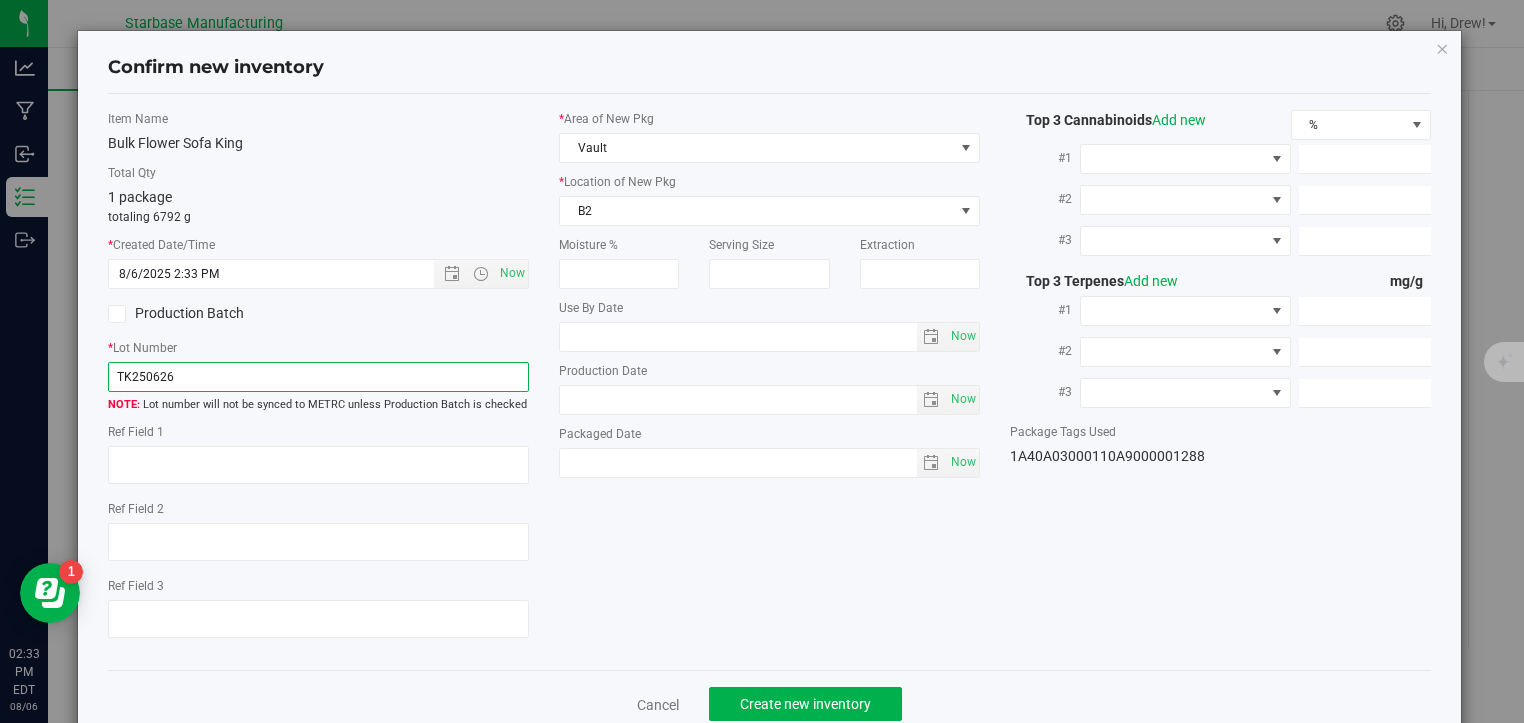 click on "TK250626" at bounding box center [318, 377] 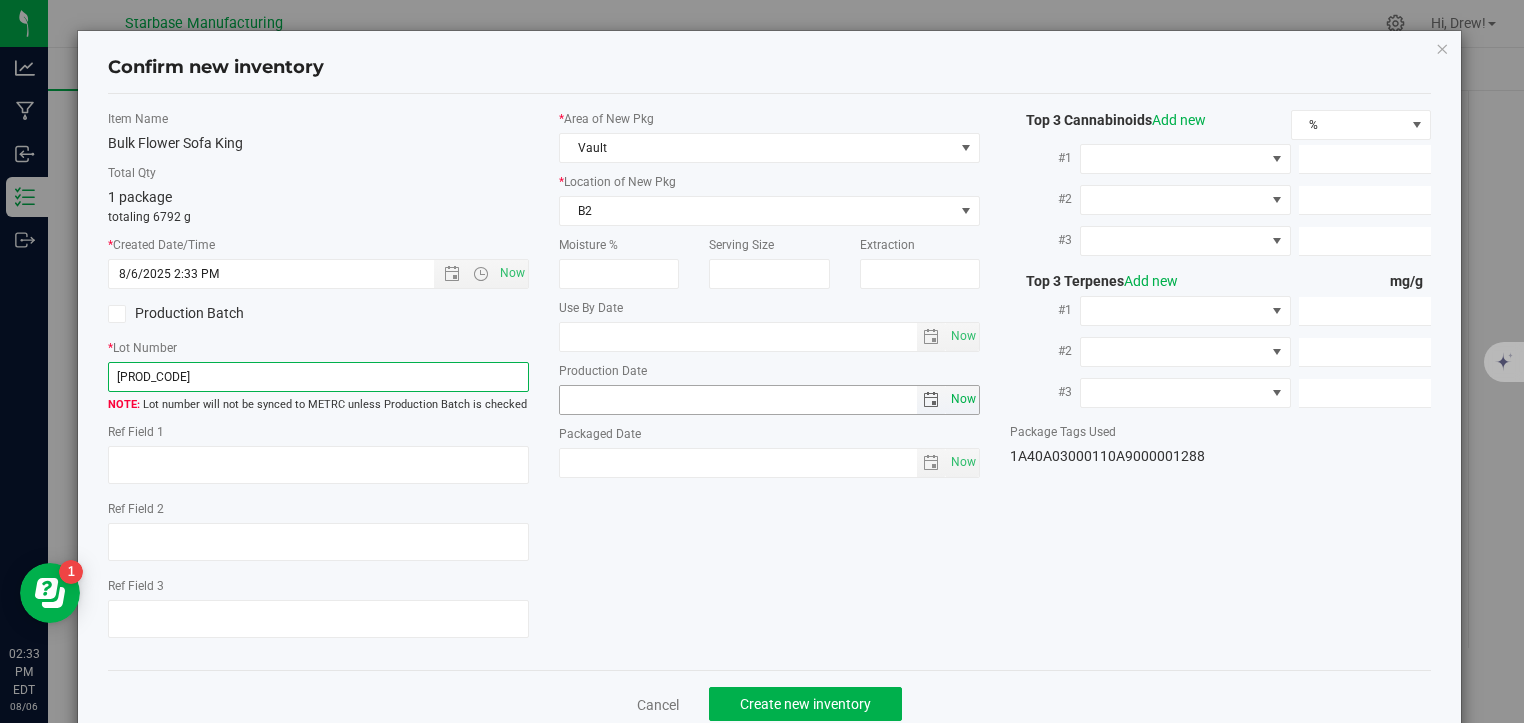 type on "[PROD_CODE]" 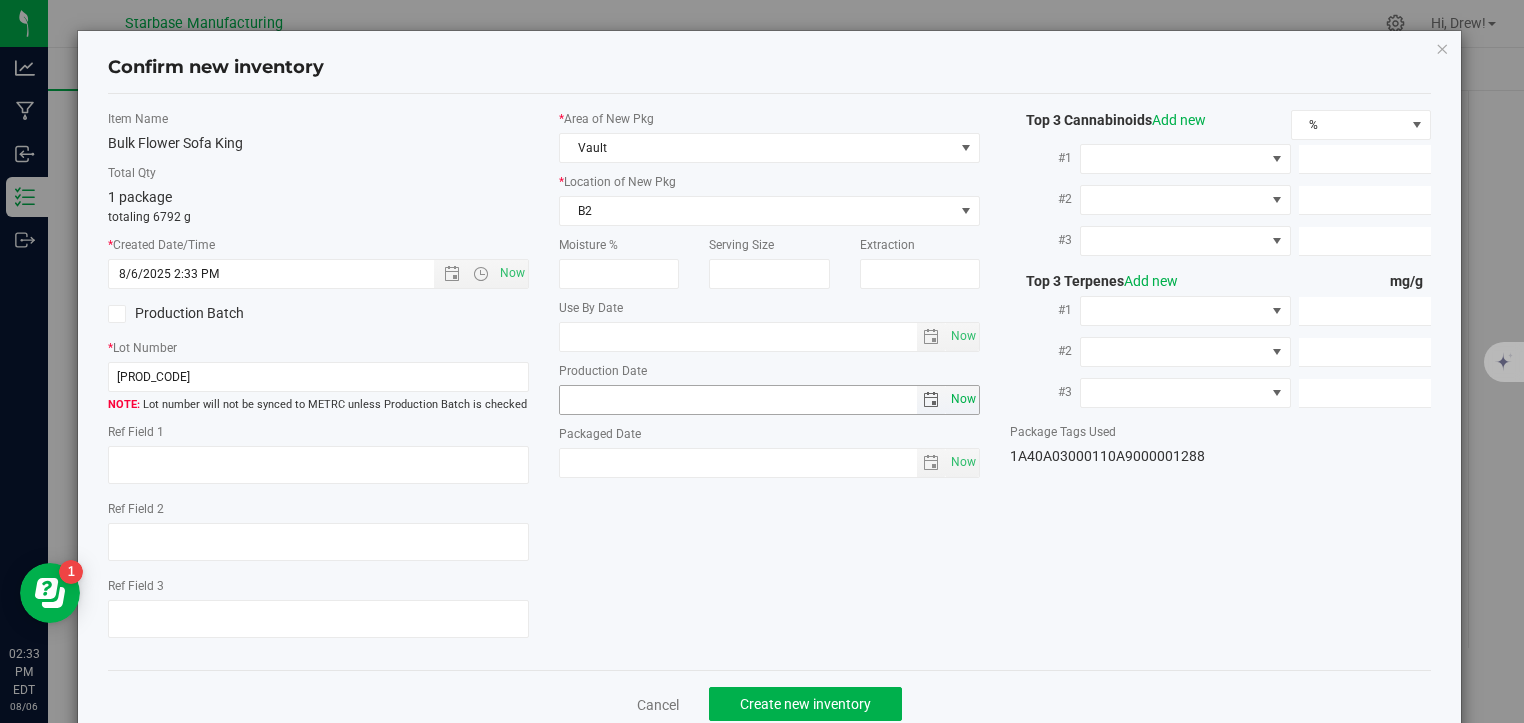 click on "Now" at bounding box center [964, 399] 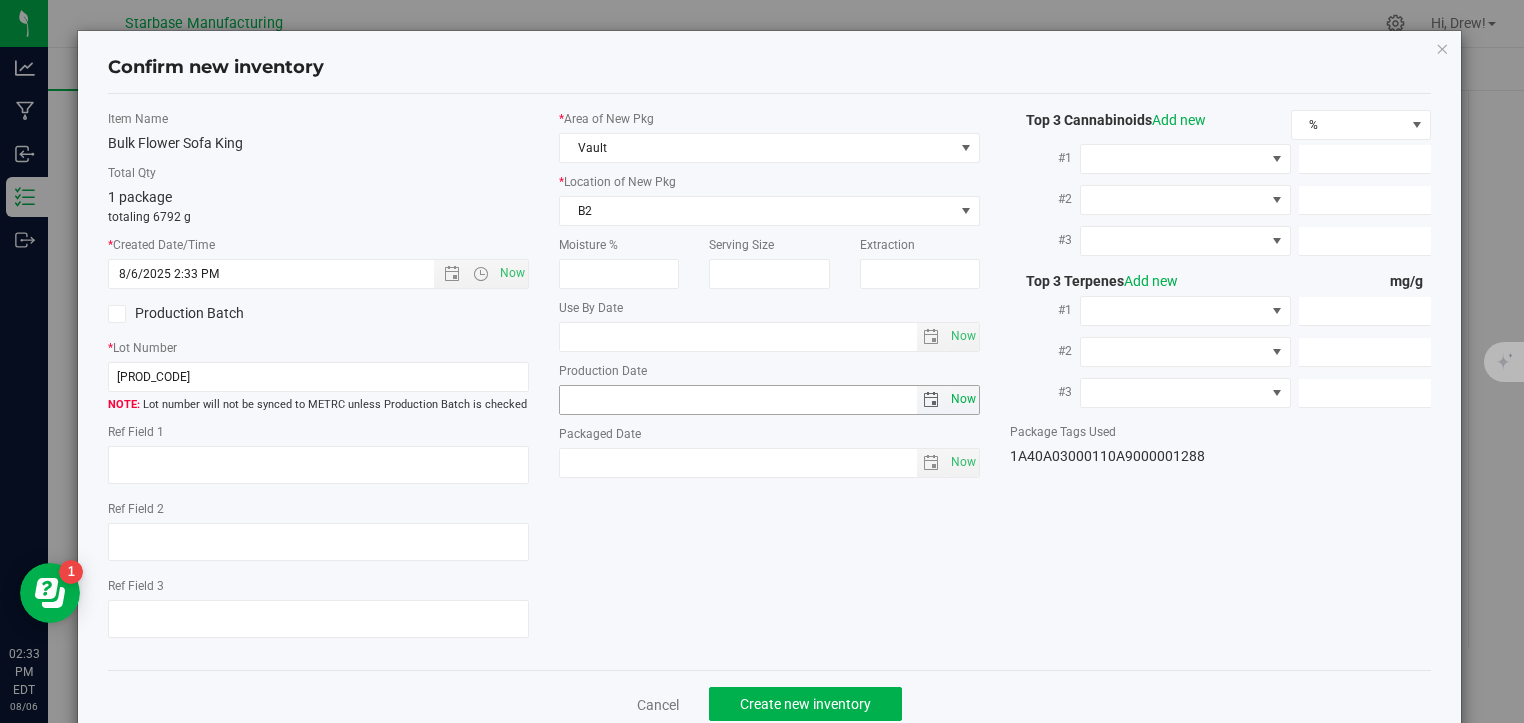 type on "2025-08-06" 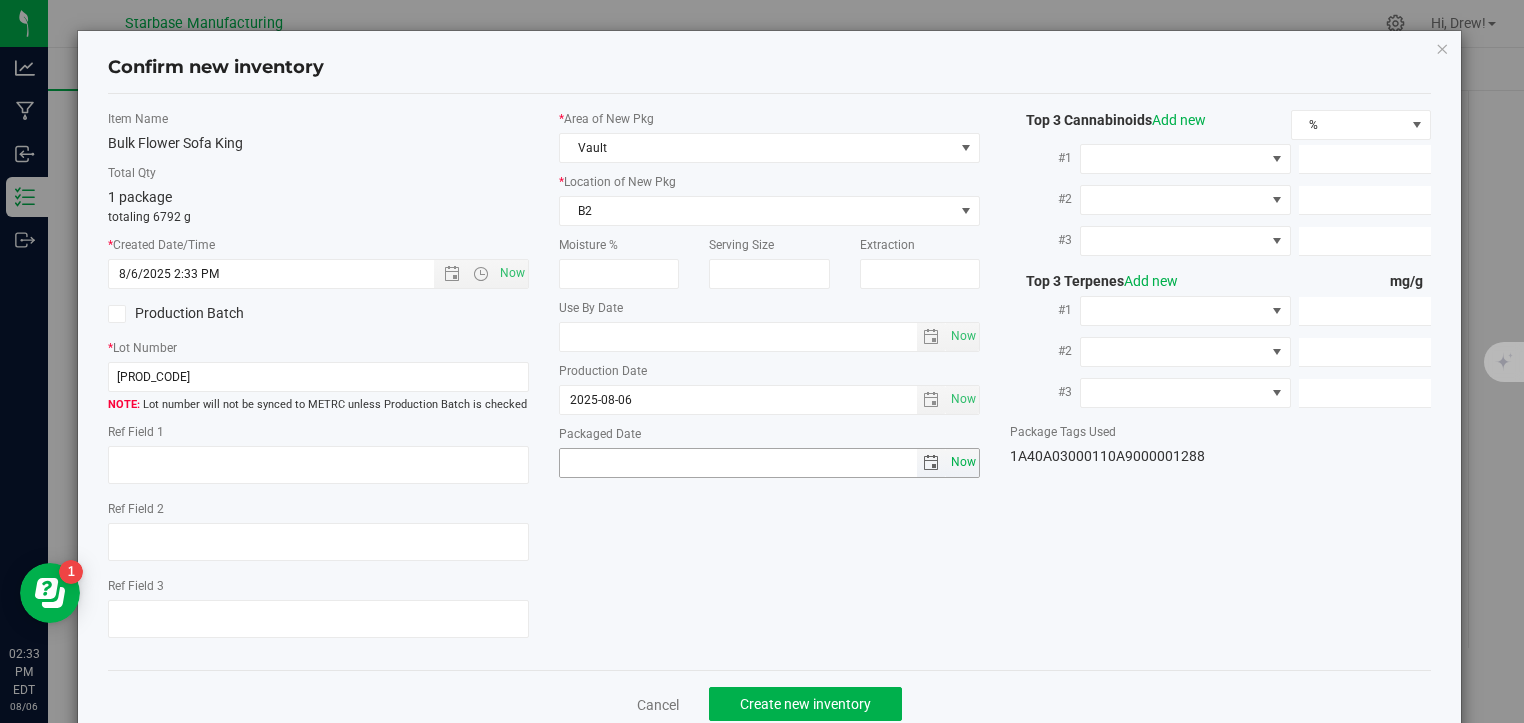 click on "Now" at bounding box center [964, 462] 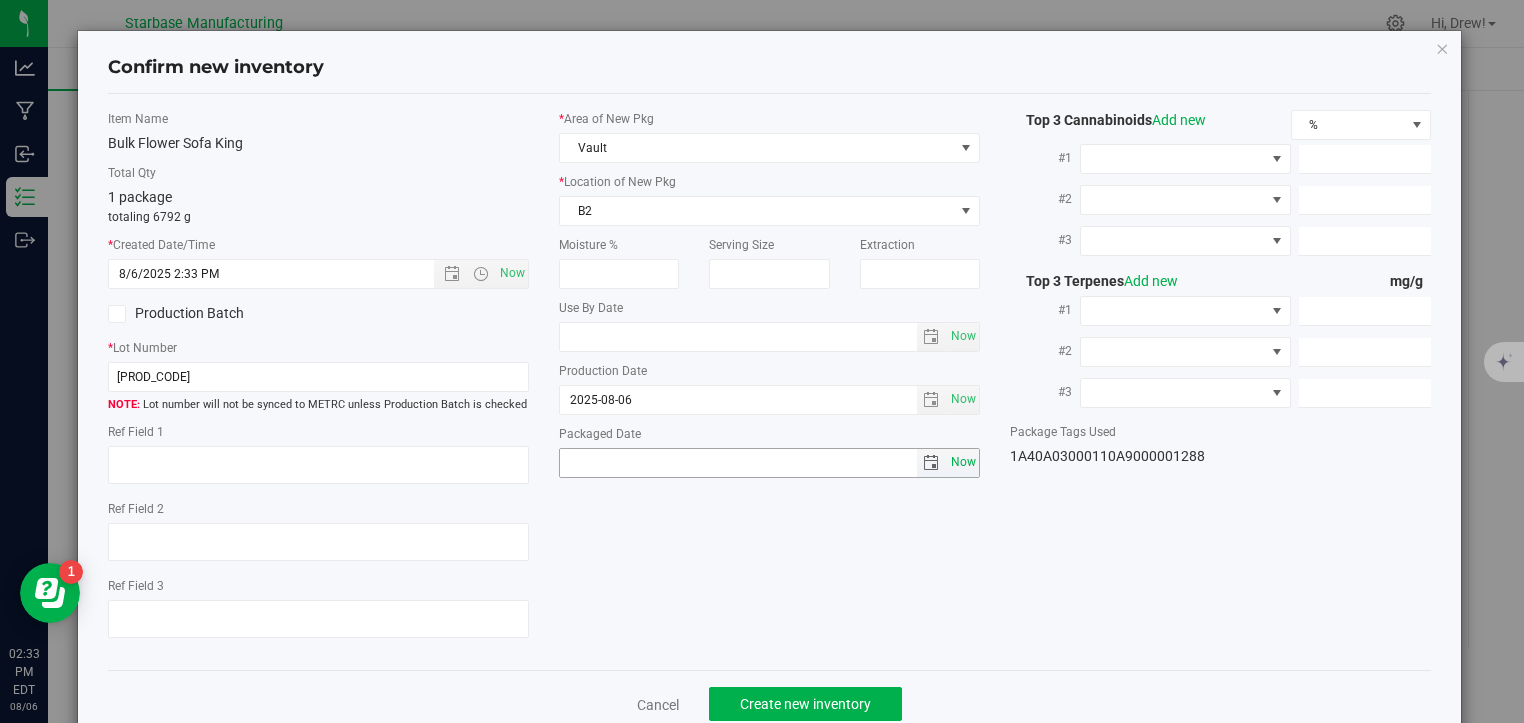 type on "2025-08-06" 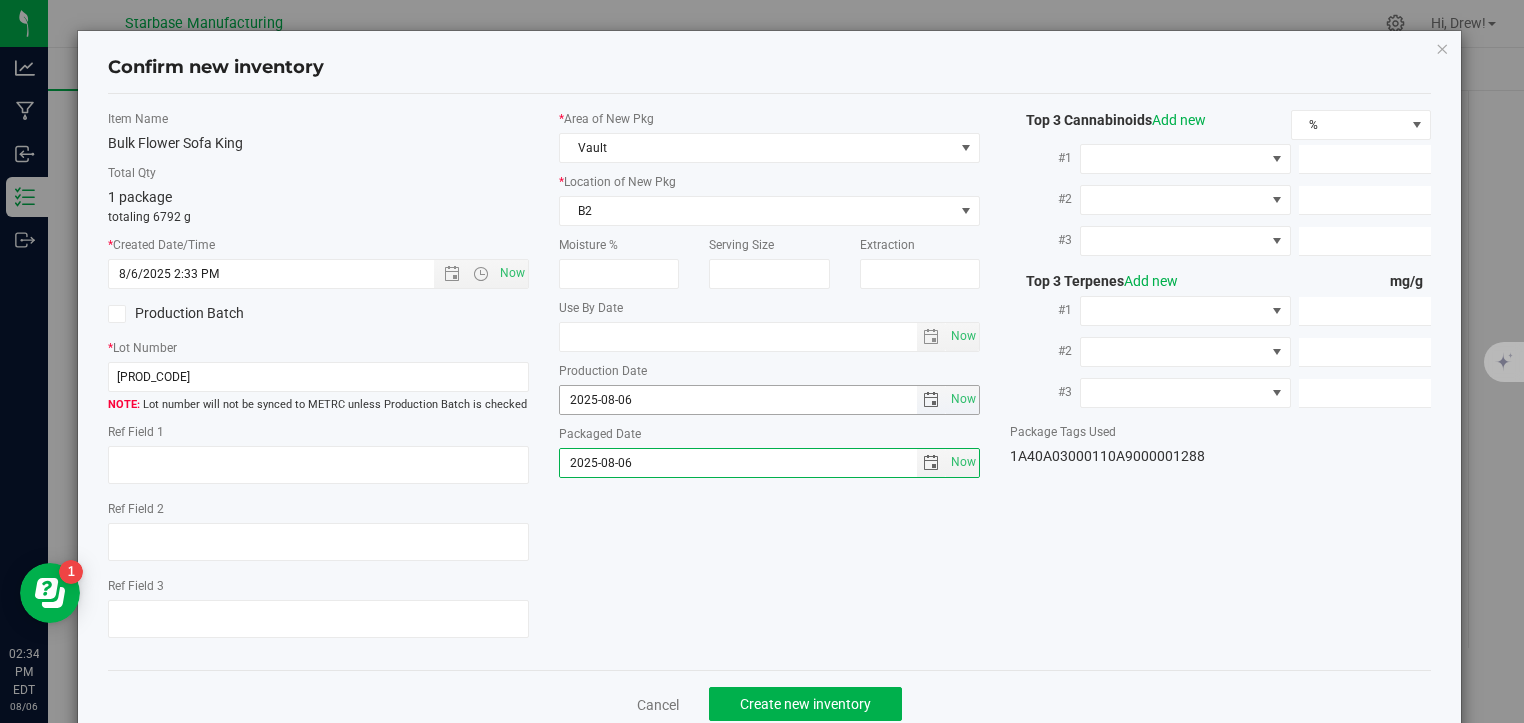click on "2025-08-06
Now" at bounding box center [769, 400] 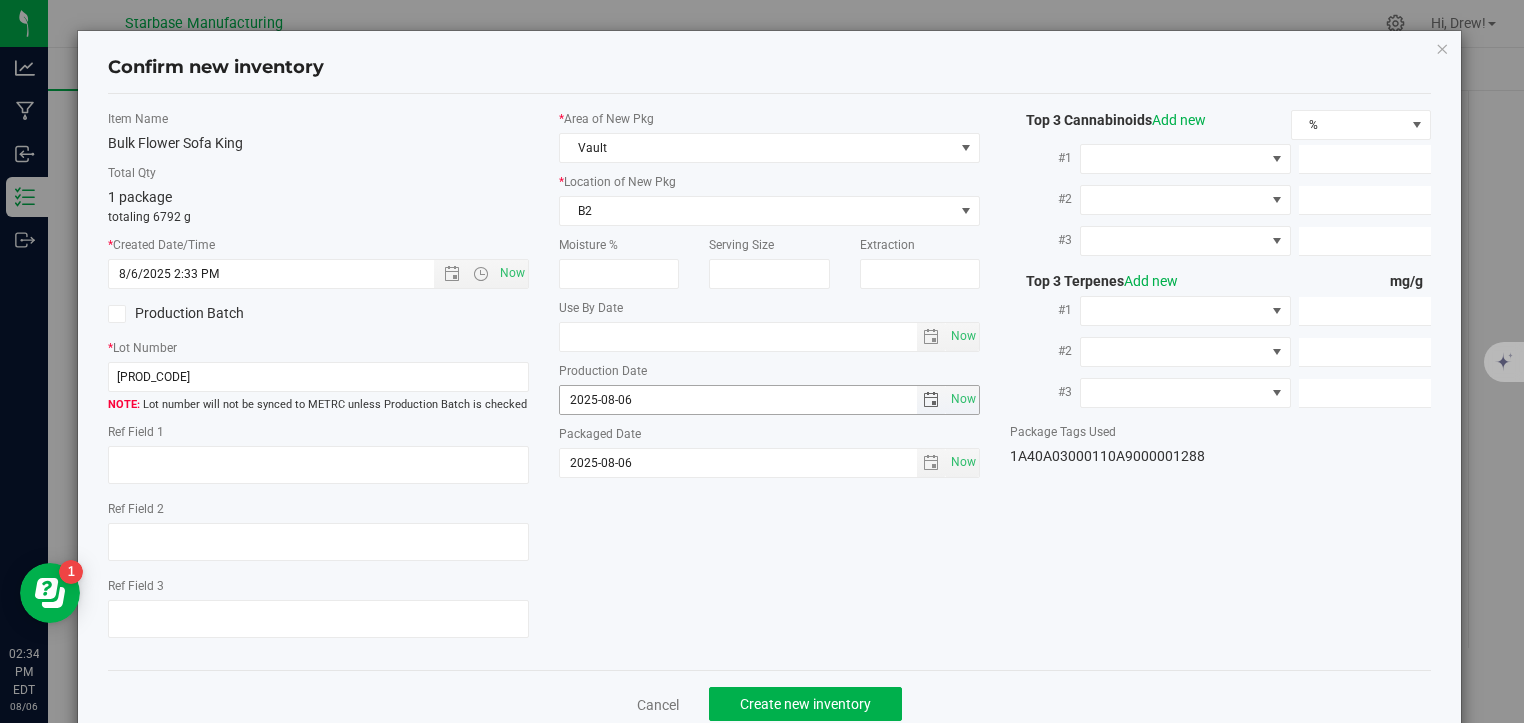 click on "2025-08-06
Now" at bounding box center (769, 400) 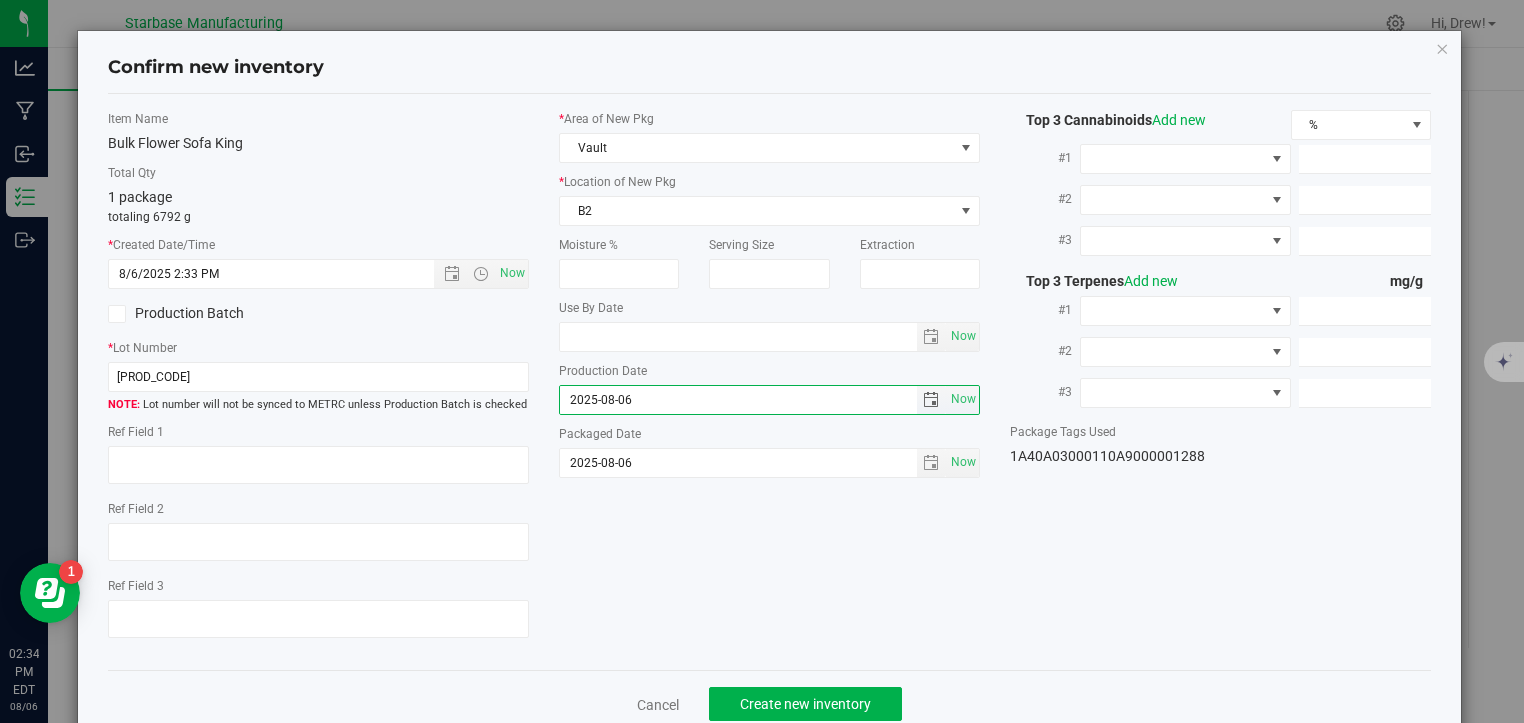 click on "2025-08-06
Now" at bounding box center (769, 400) 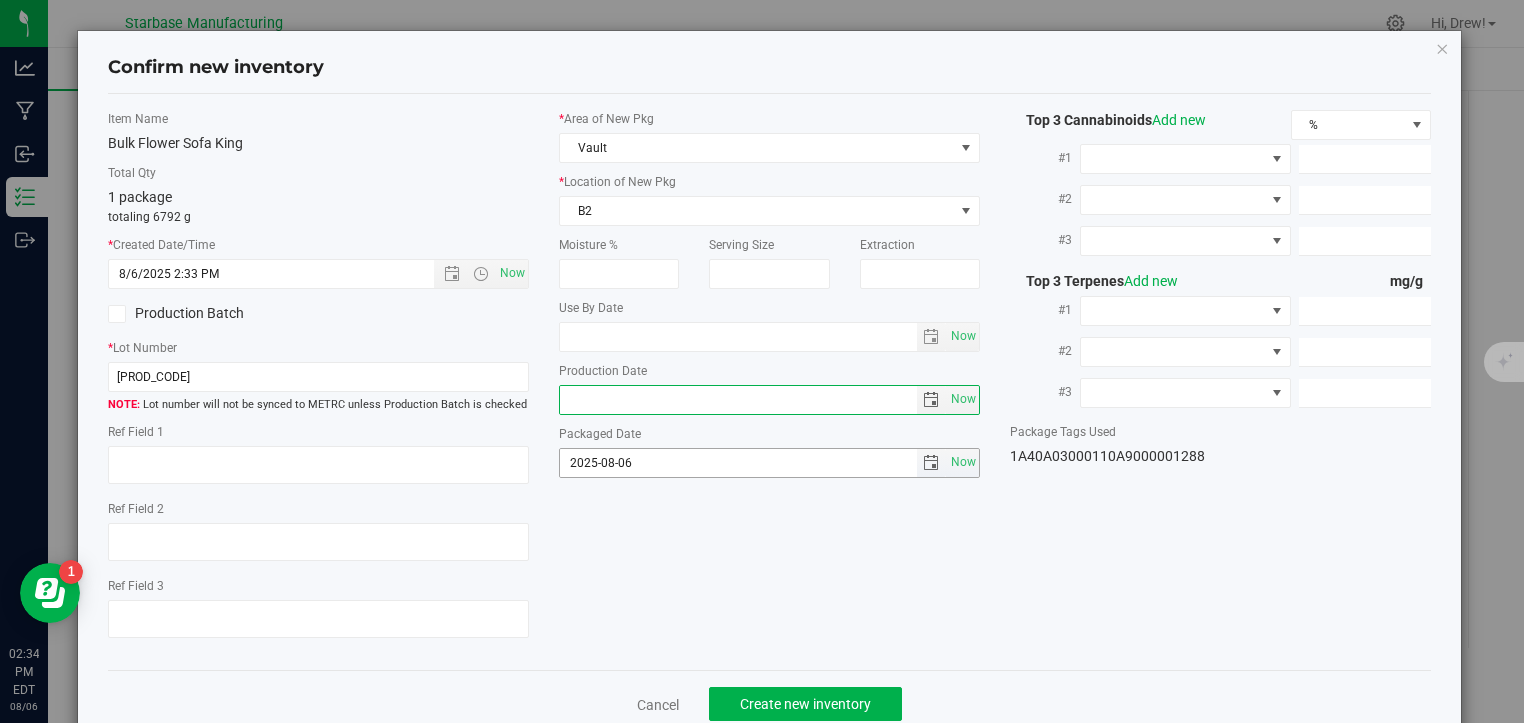 type 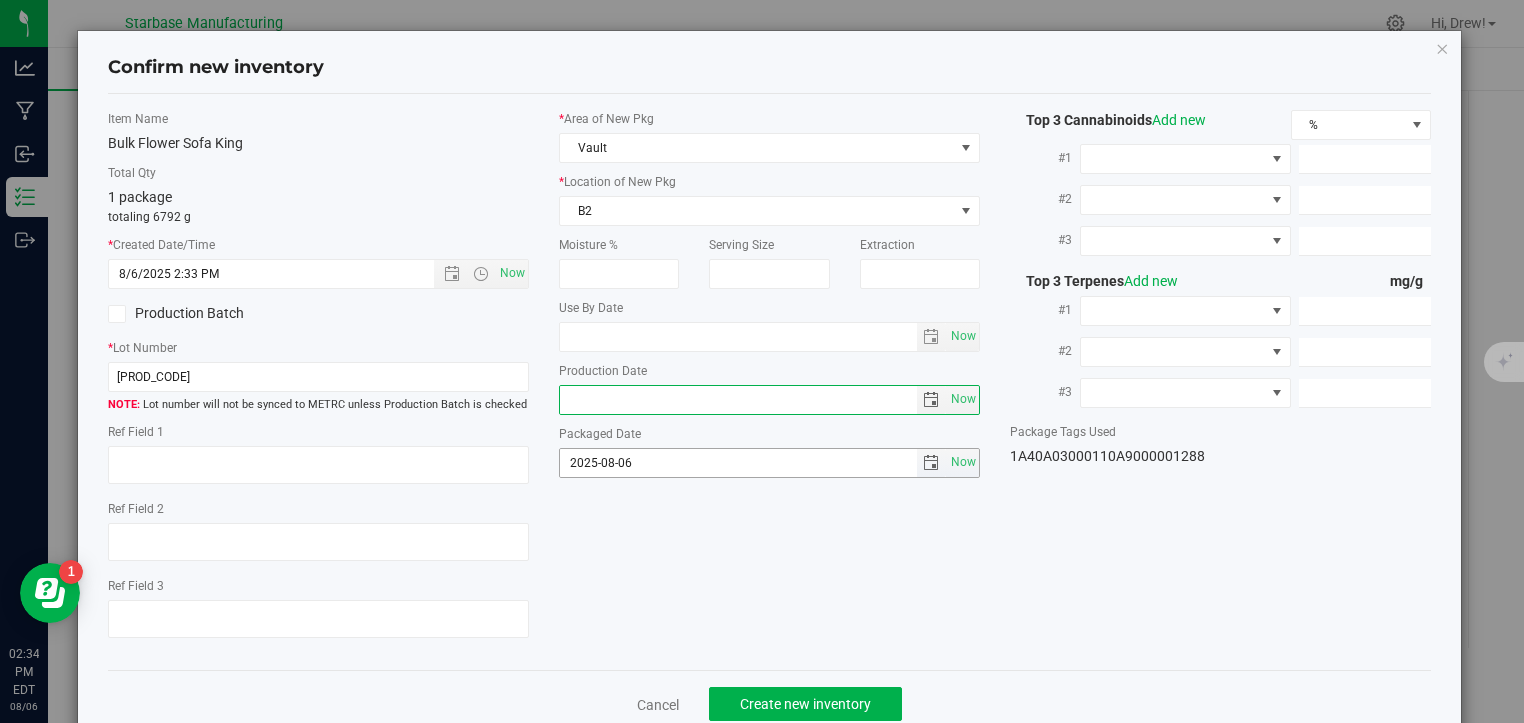 click on "2025-08-06" at bounding box center [738, 463] 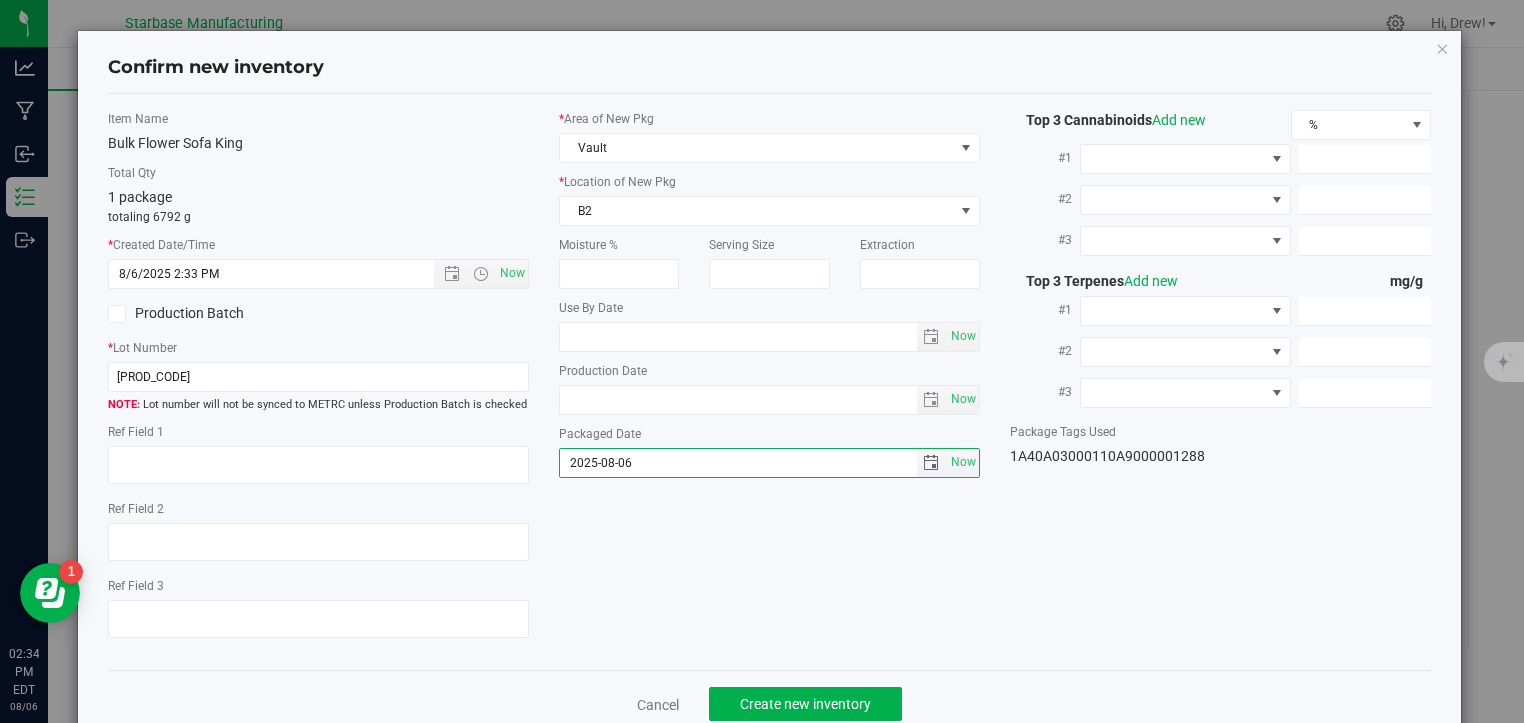 click on "2025-08-06" at bounding box center [738, 463] 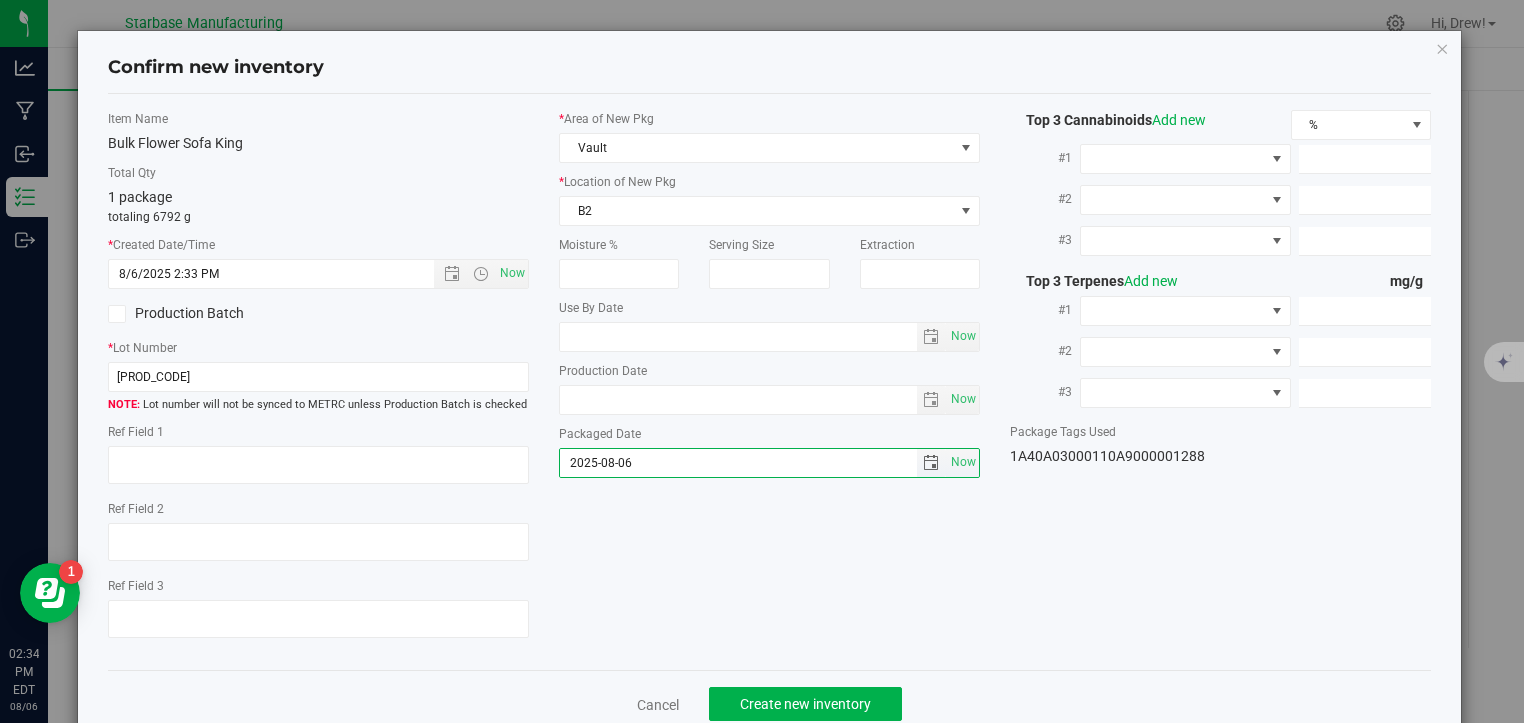 click on "2025-08-06" at bounding box center (738, 463) 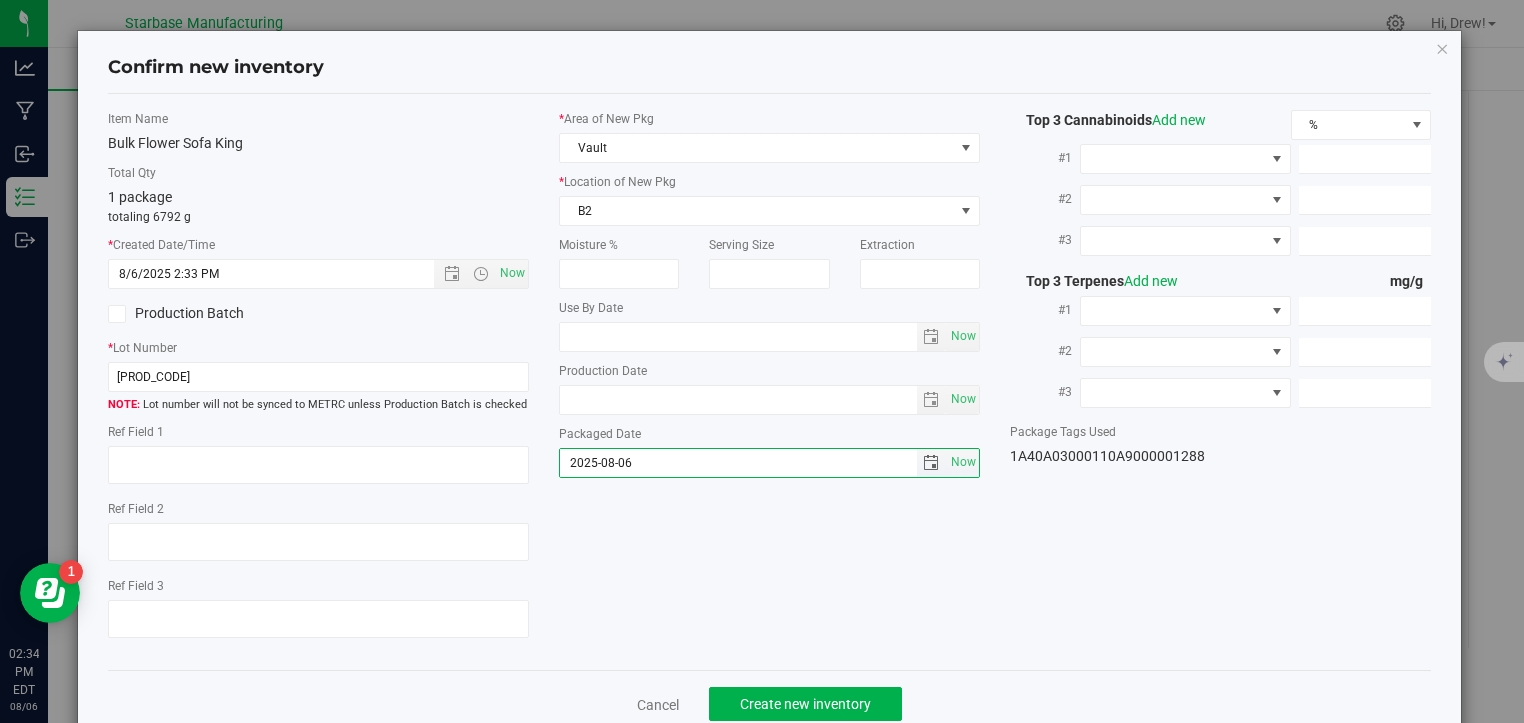 click on "2025-08-06" at bounding box center (738, 463) 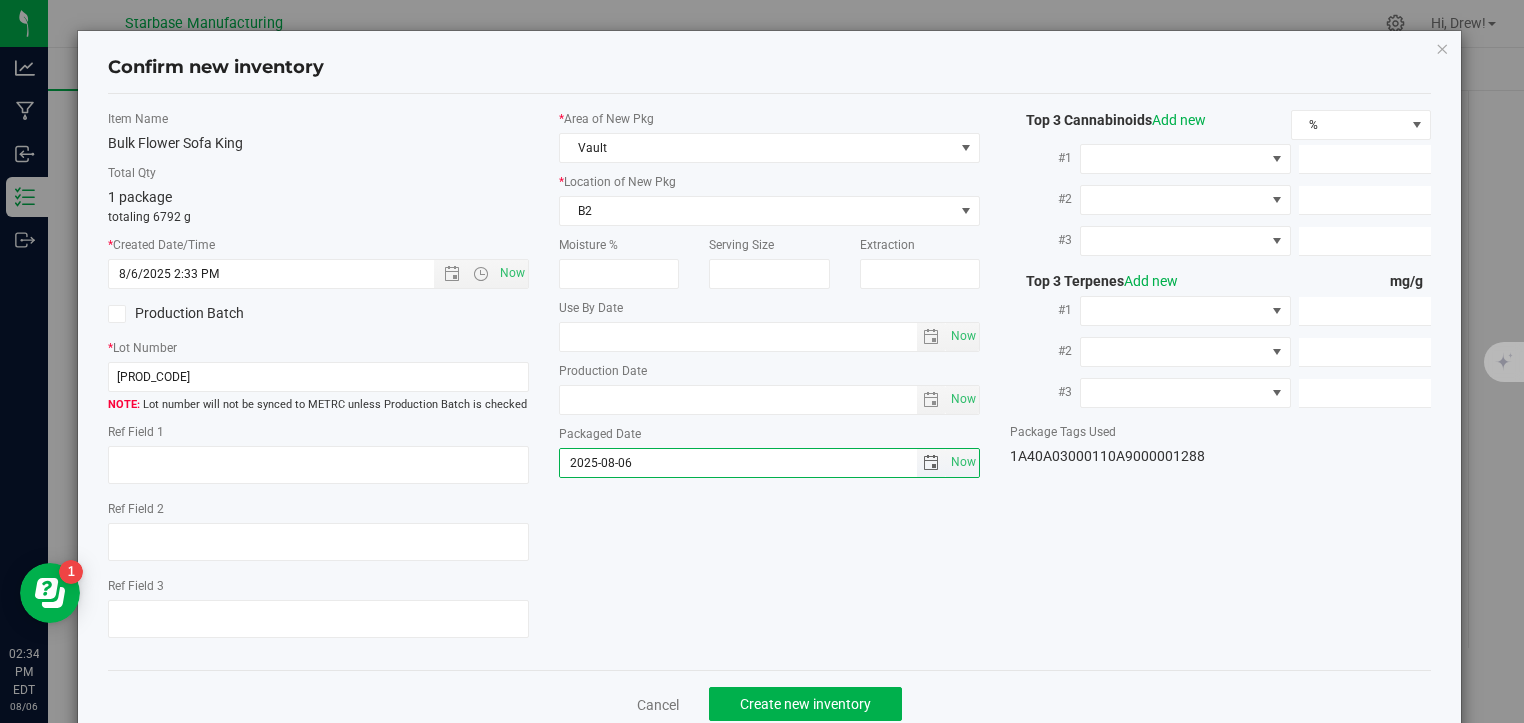 click on "2025-08-06" at bounding box center [738, 463] 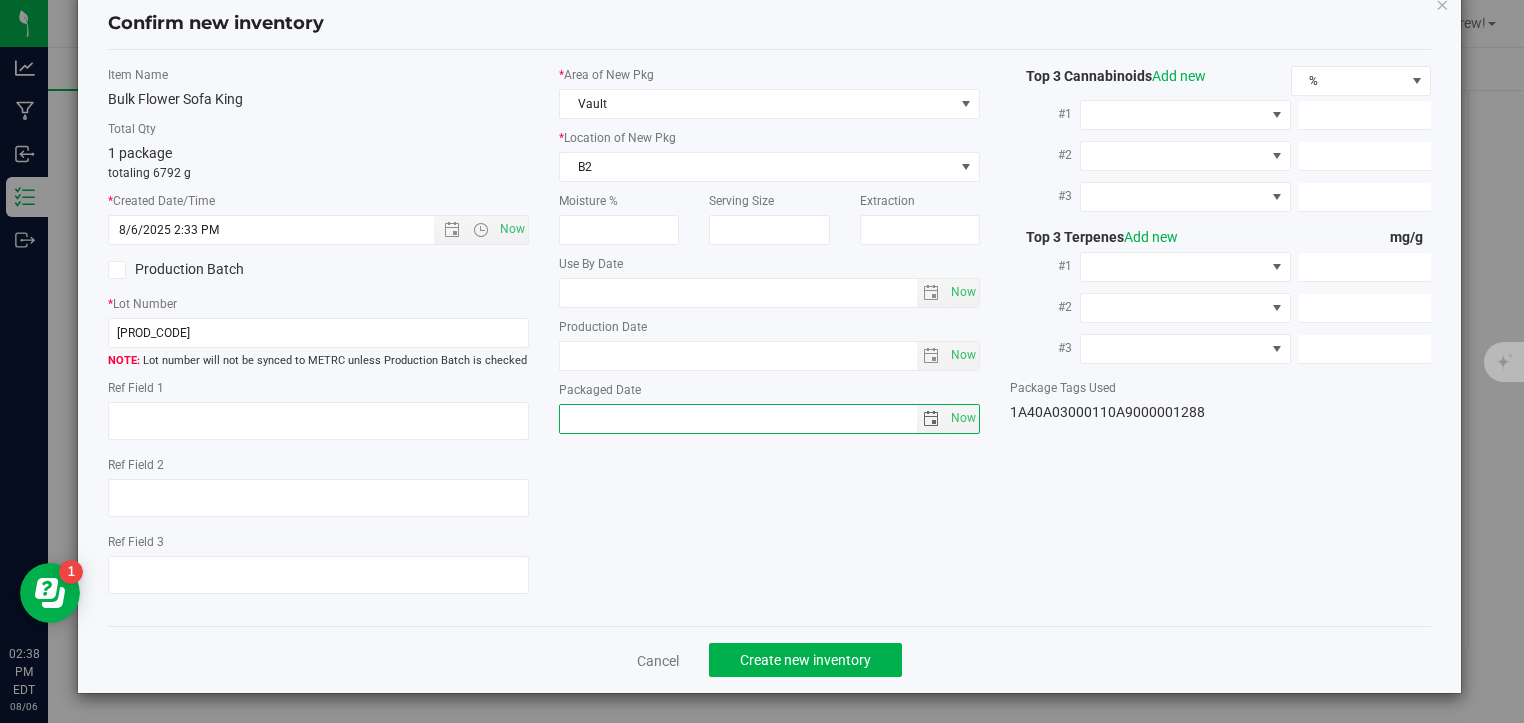scroll, scrollTop: 43, scrollLeft: 0, axis: vertical 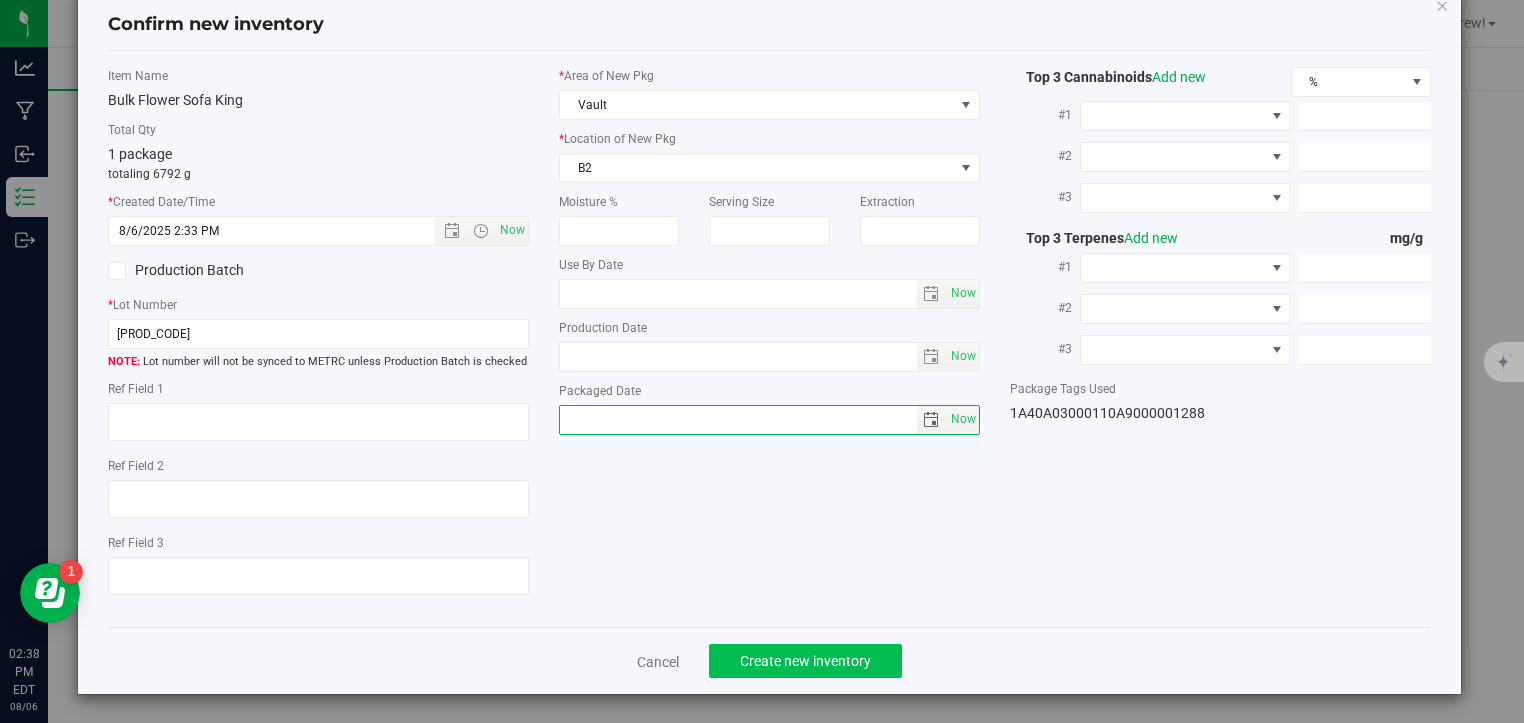type 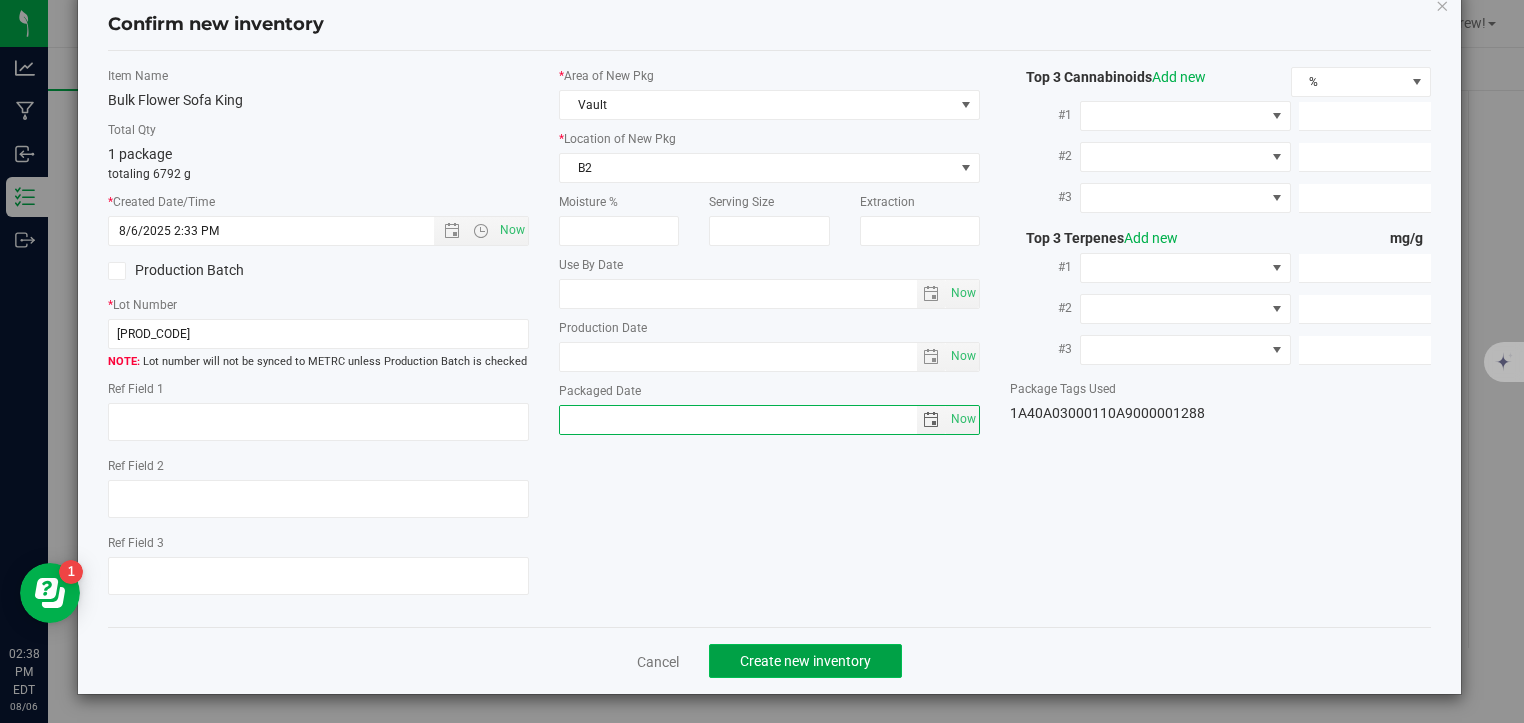 click on "Create new inventory" 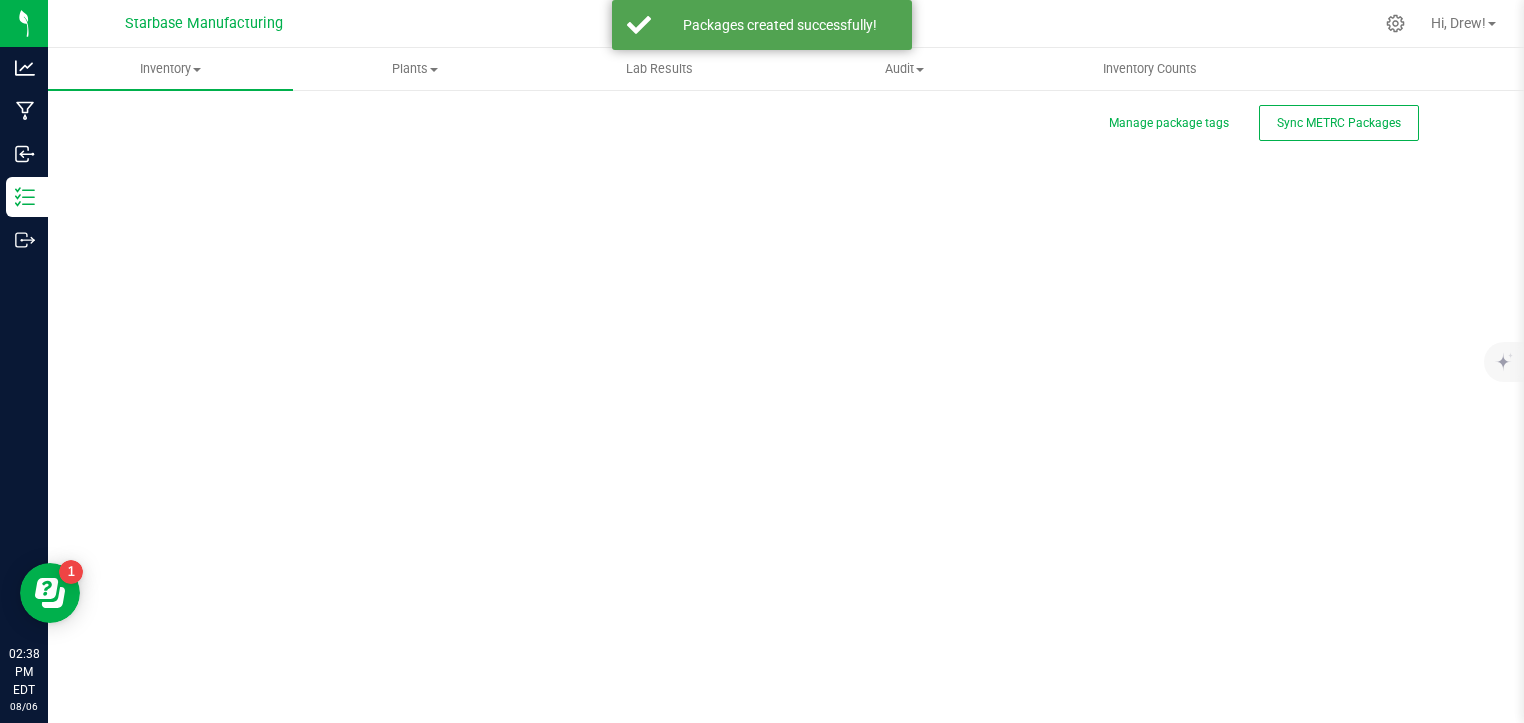 scroll, scrollTop: 0, scrollLeft: 0, axis: both 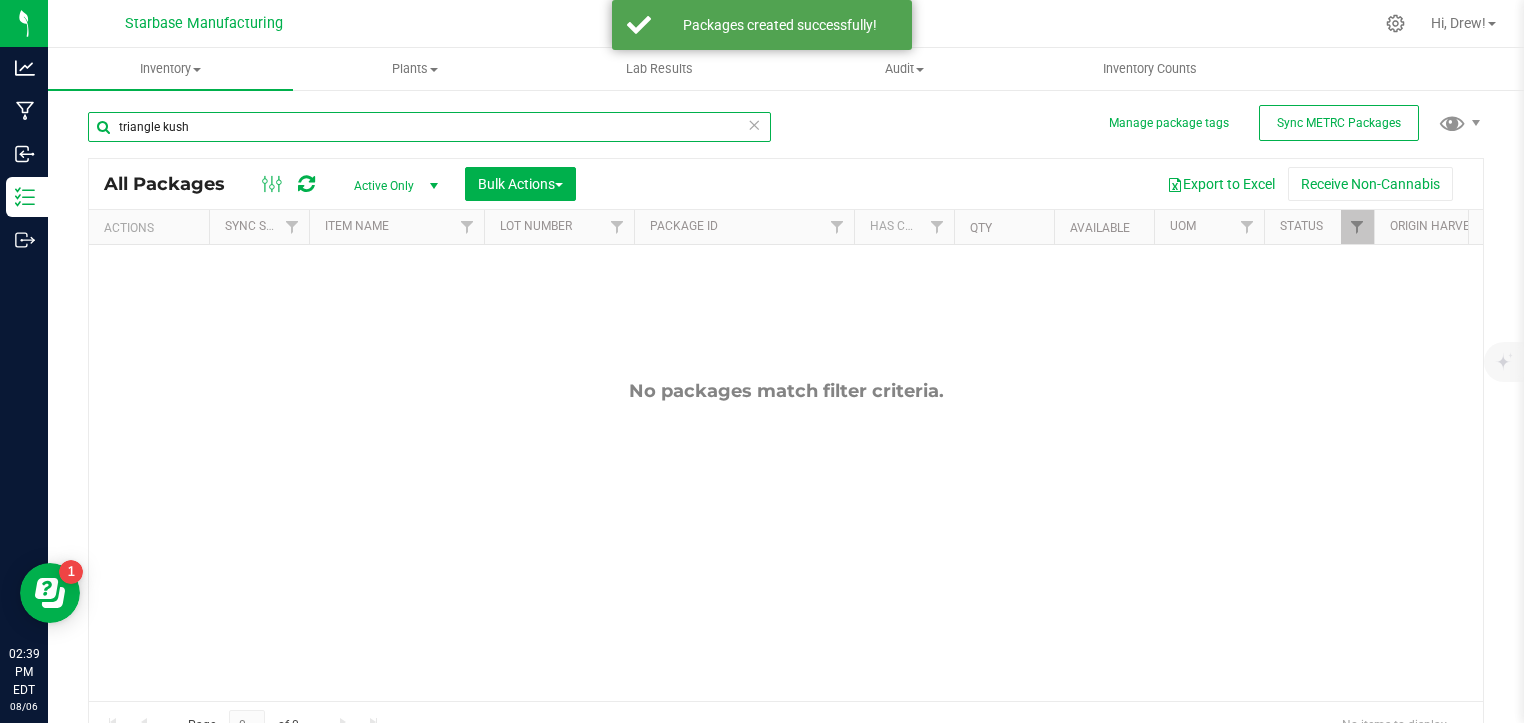 click on "triangle kush" at bounding box center (429, 127) 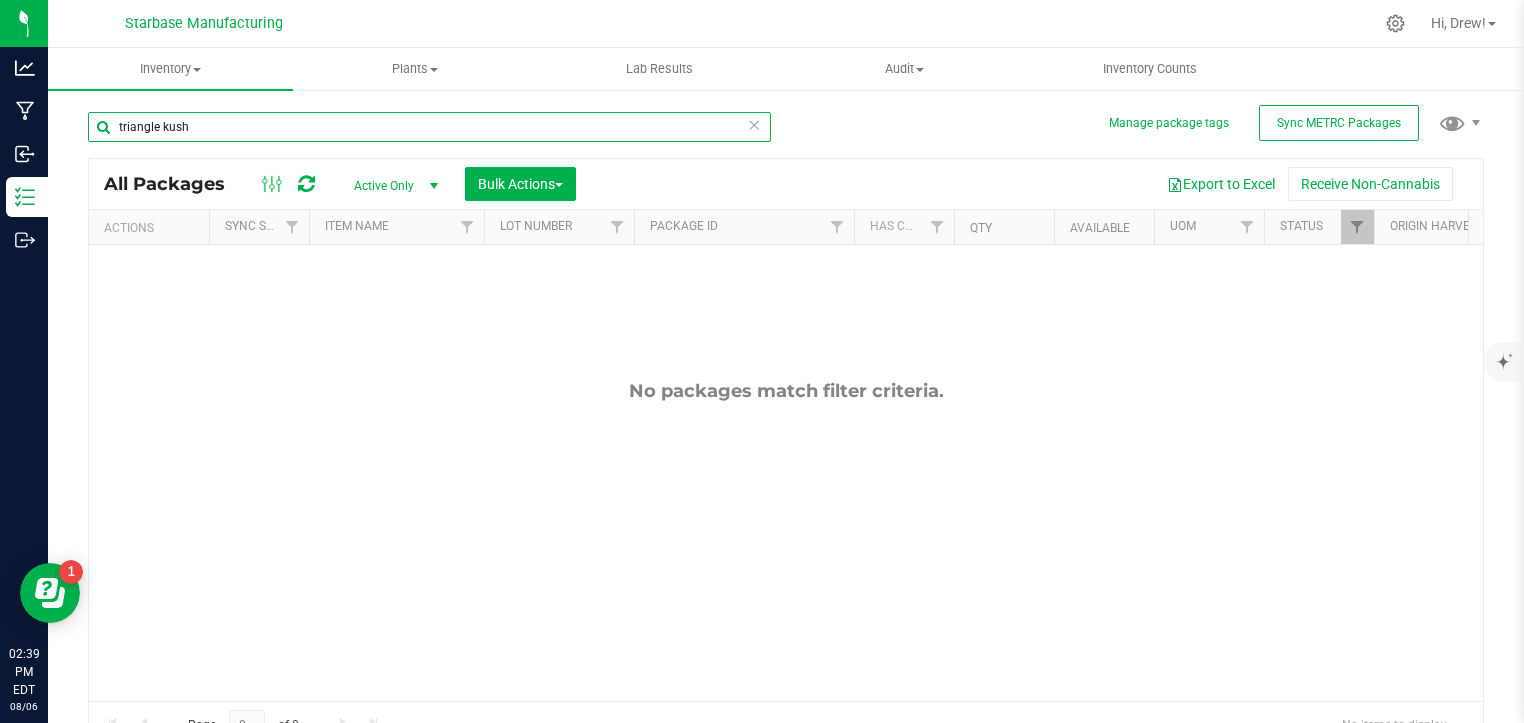 click on "triangle kush" at bounding box center (429, 127) 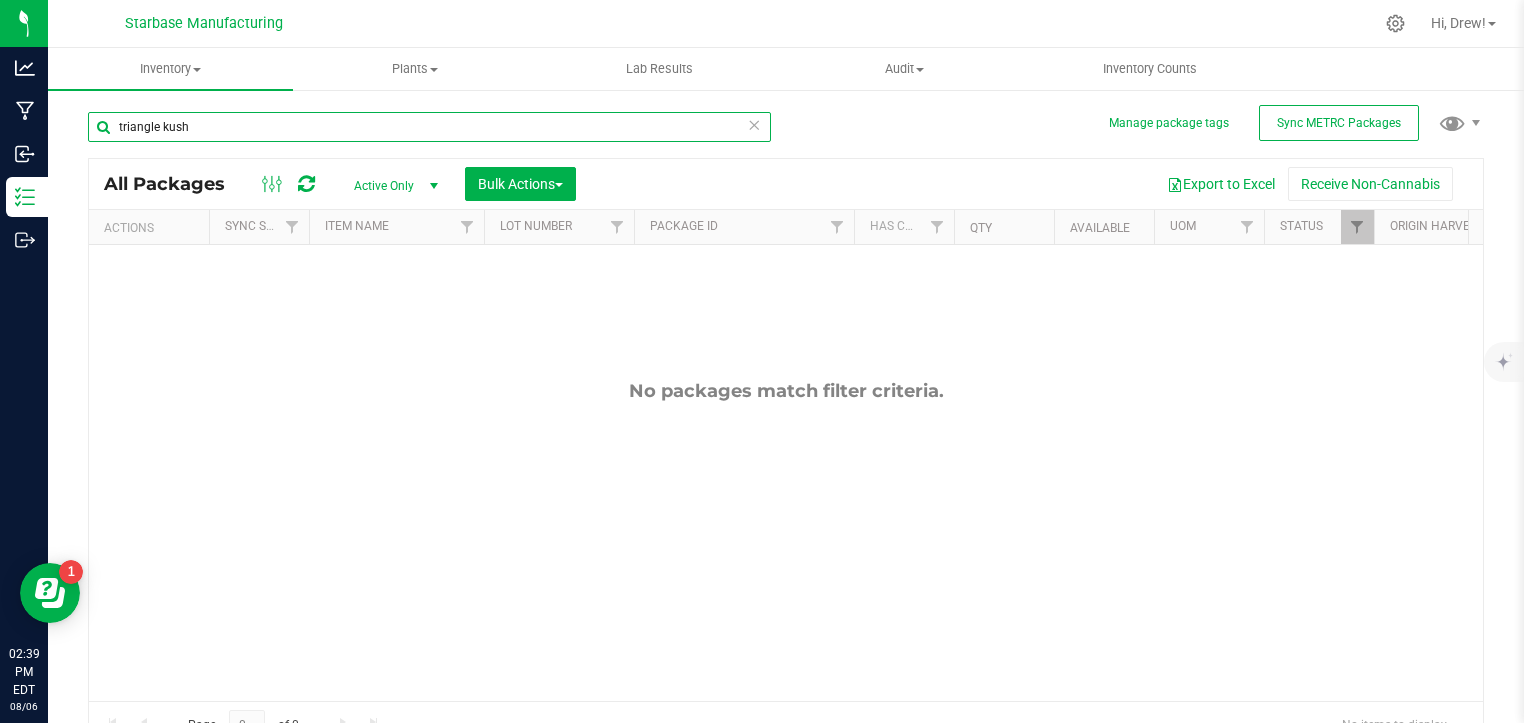 click on "triangle kush" at bounding box center (429, 127) 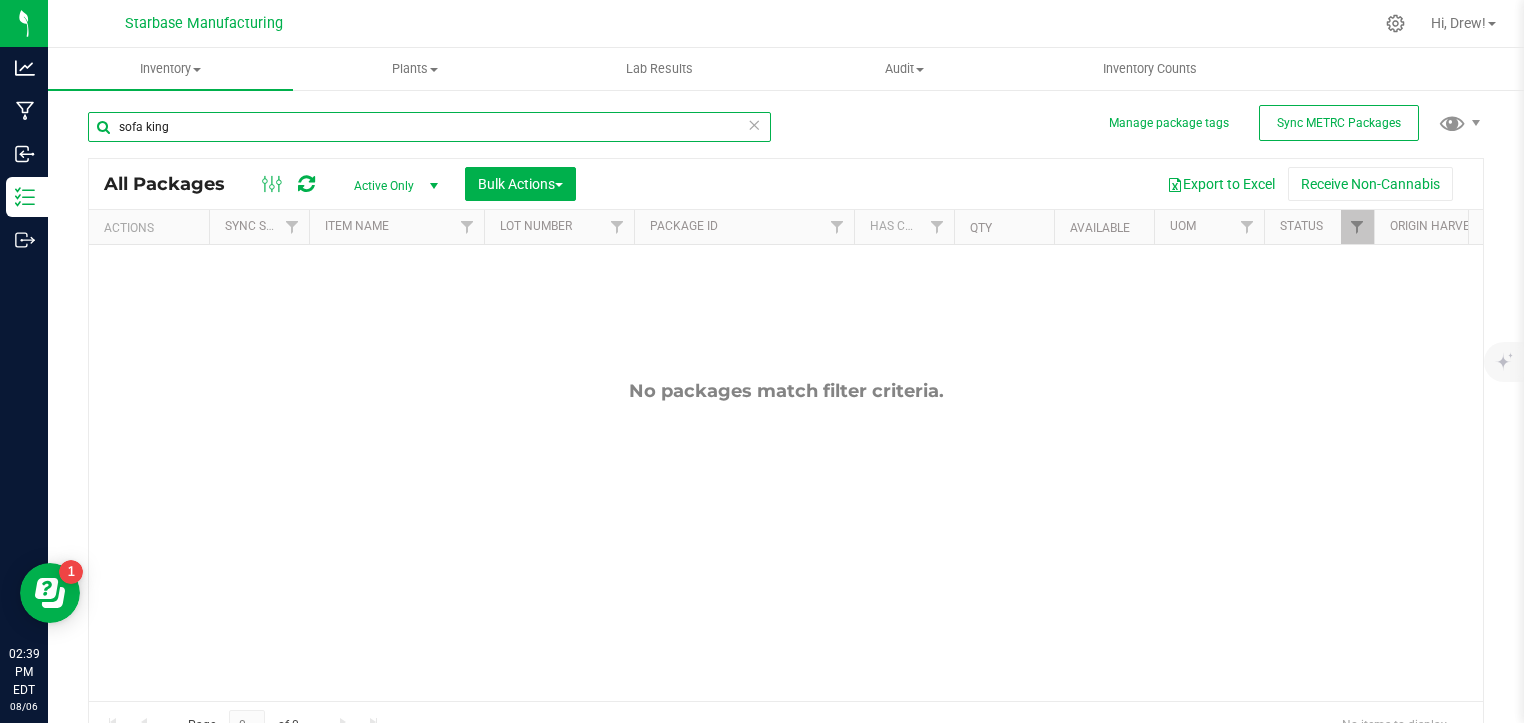 type on "sofa king" 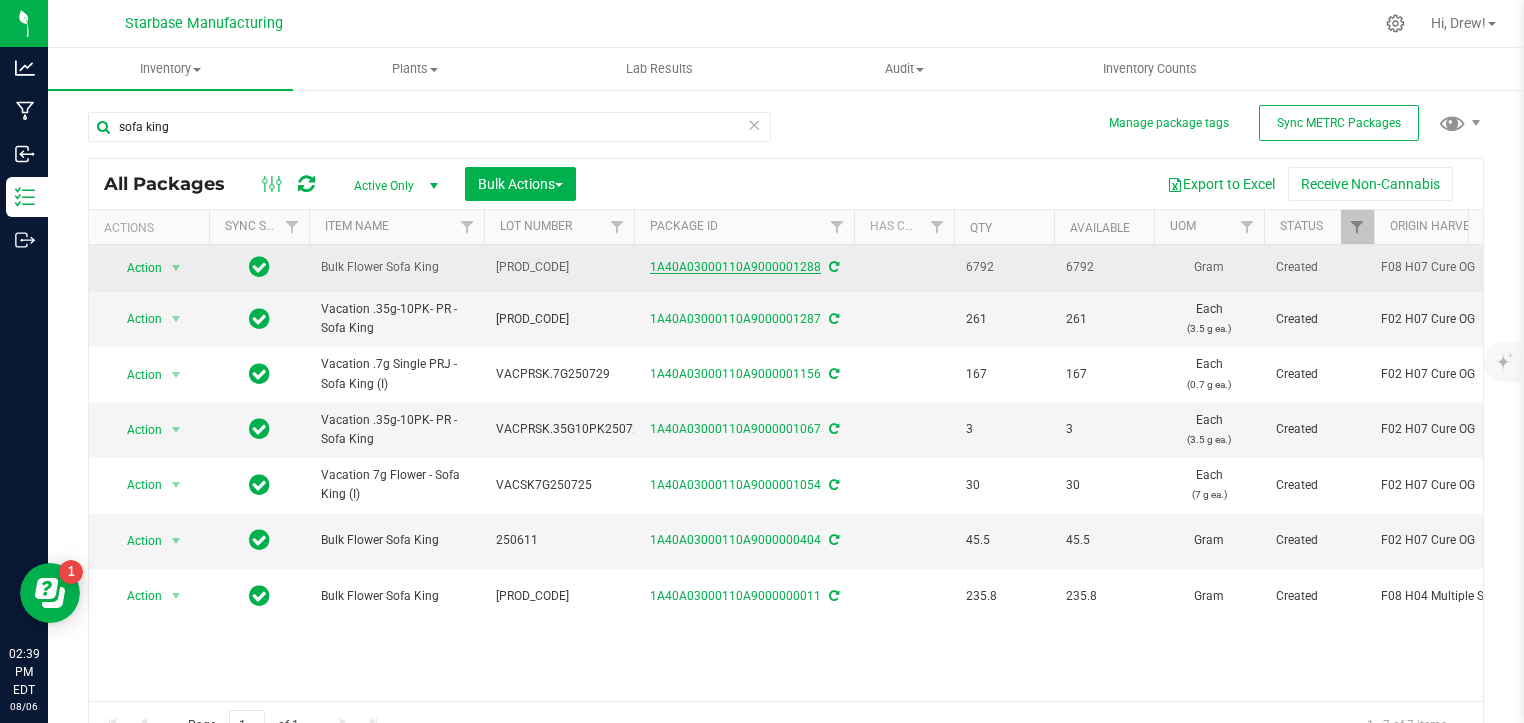 click on "1A40A03000110A9000001288" at bounding box center [735, 267] 